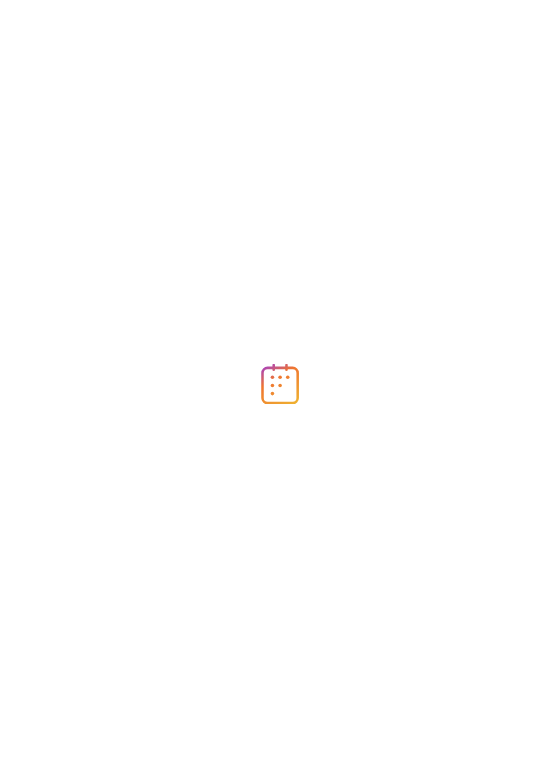 scroll, scrollTop: 0, scrollLeft: 0, axis: both 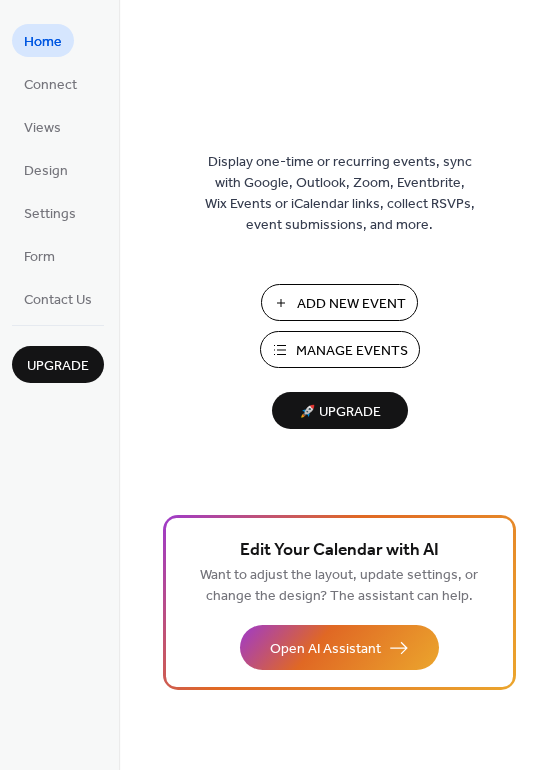 click on "Manage Events" at bounding box center [352, 351] 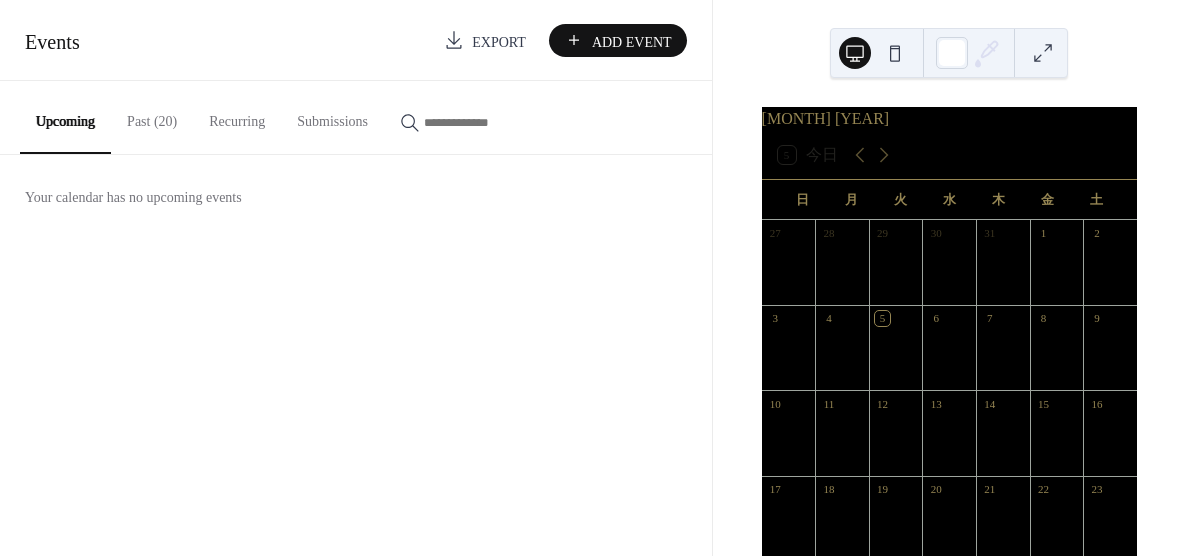 scroll, scrollTop: 0, scrollLeft: 0, axis: both 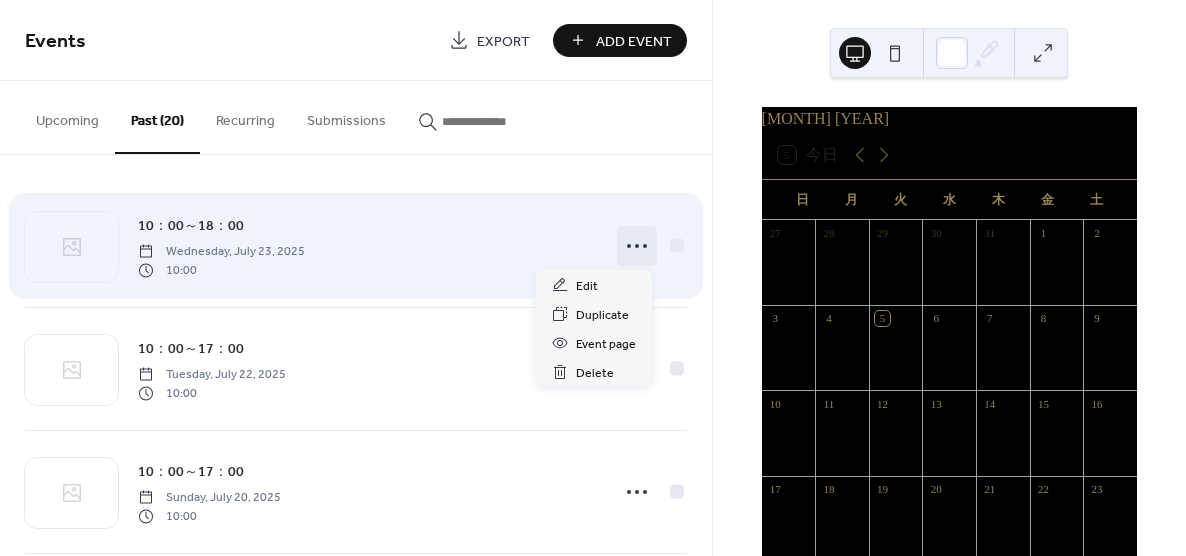 click 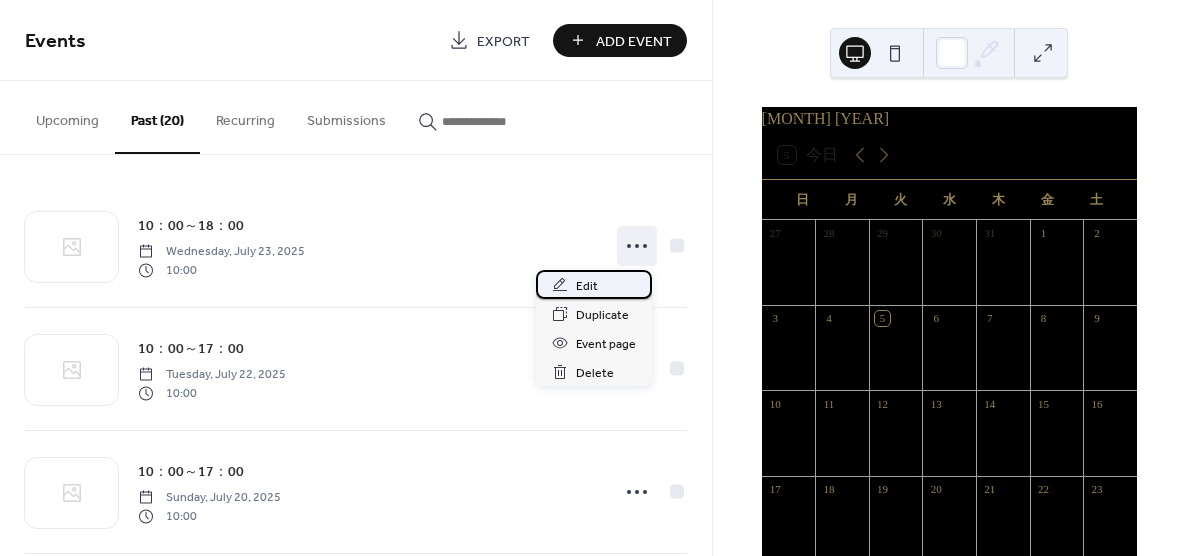 click on "Edit" at bounding box center (594, 284) 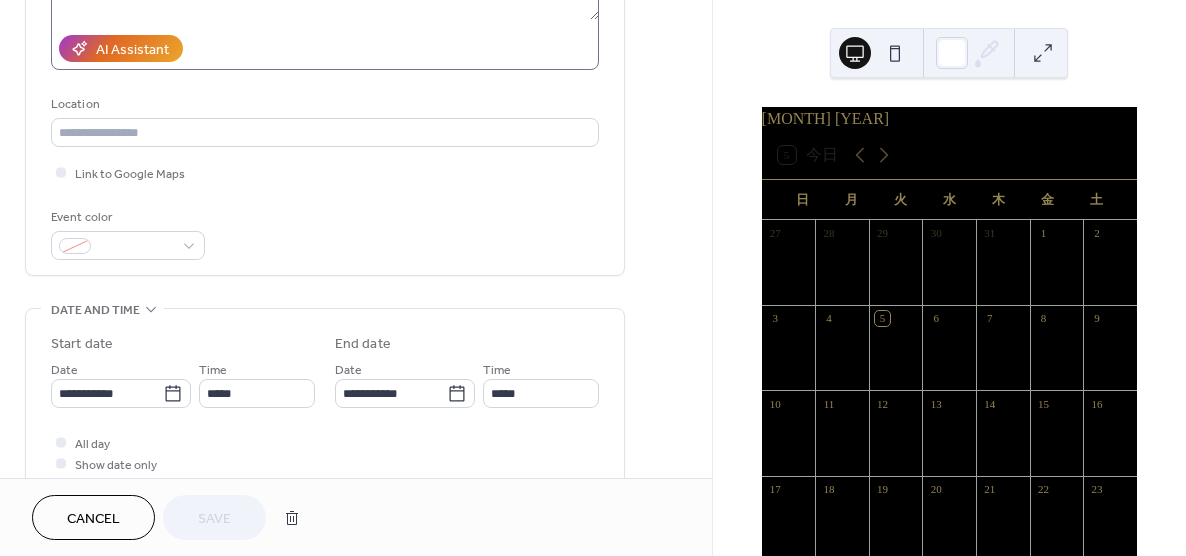 scroll, scrollTop: 344, scrollLeft: 0, axis: vertical 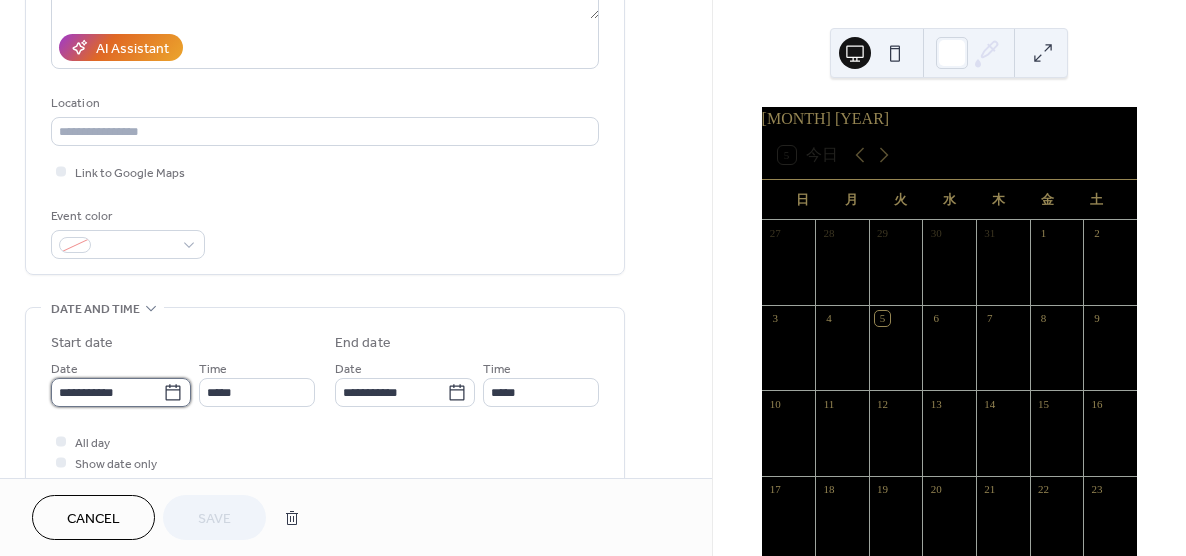 click on "**********" at bounding box center (107, 392) 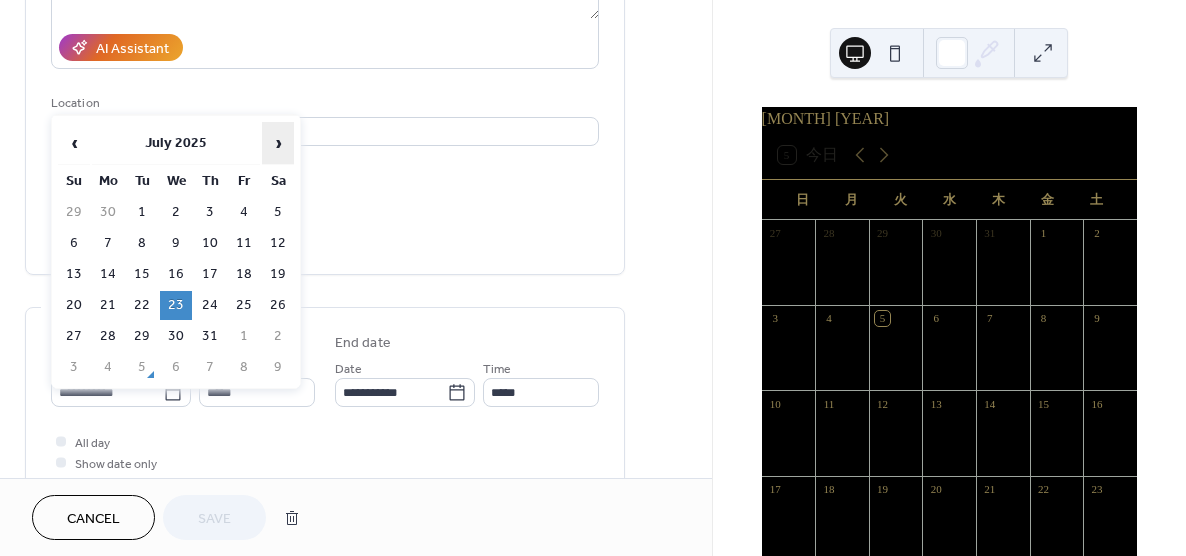click on "›" at bounding box center (278, 143) 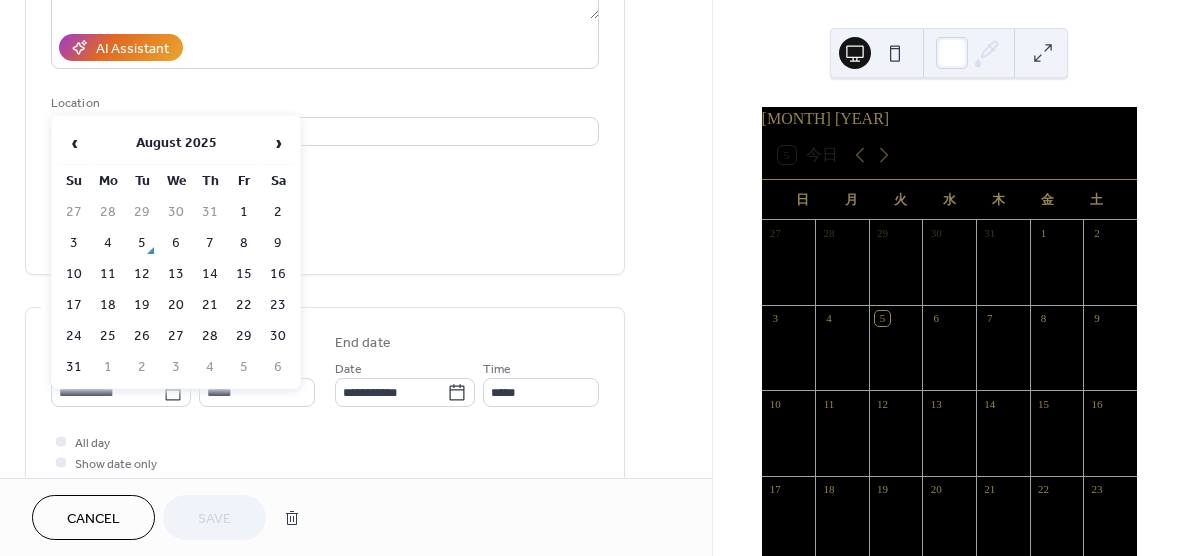 click on "6" at bounding box center (176, 243) 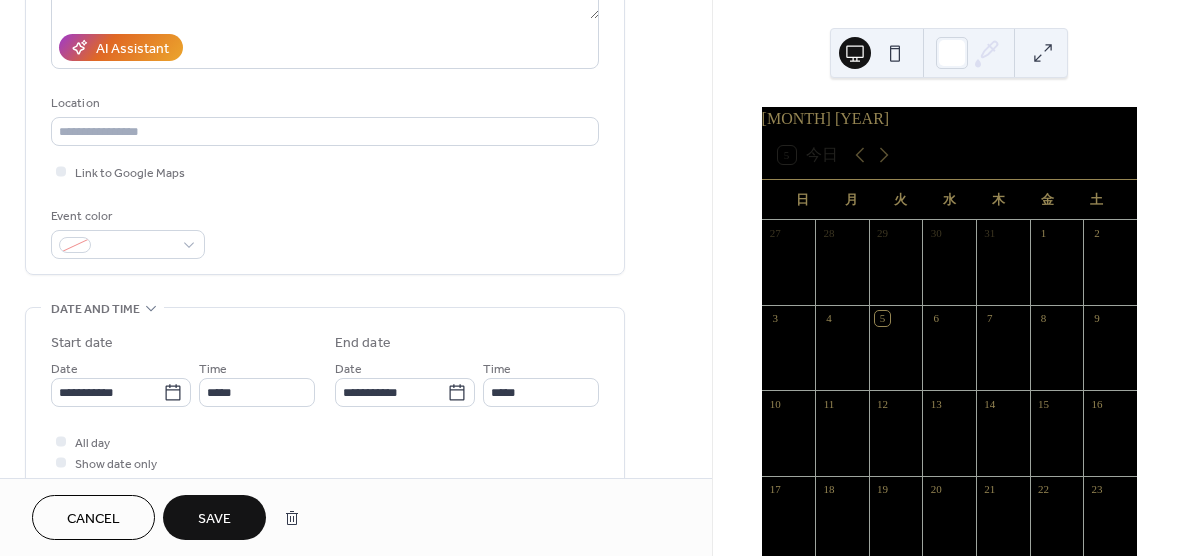 click on "Save" at bounding box center (214, 519) 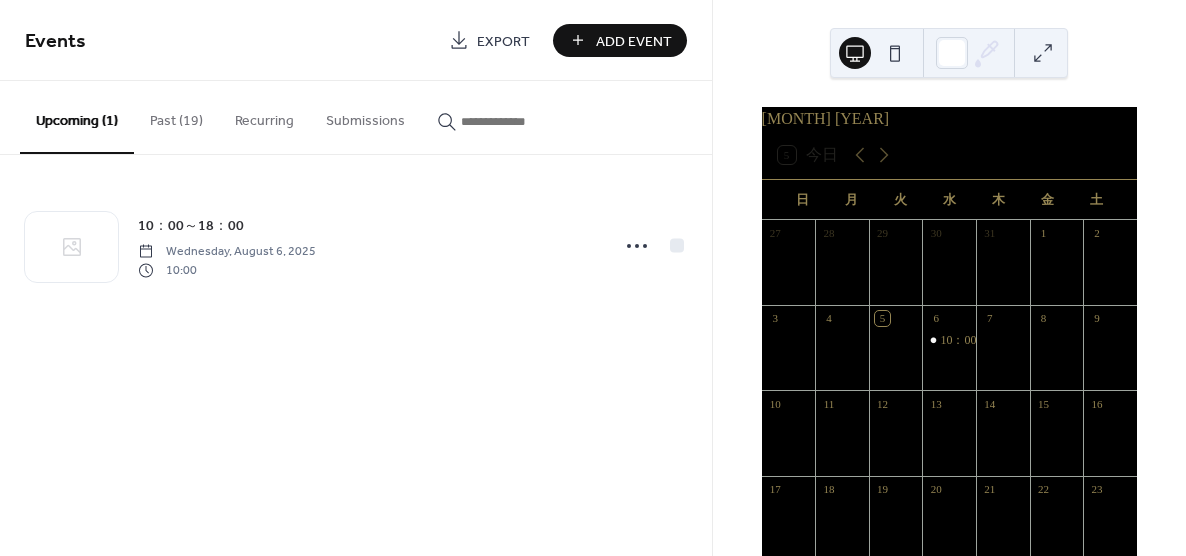 click on "Past (19)" at bounding box center [176, 116] 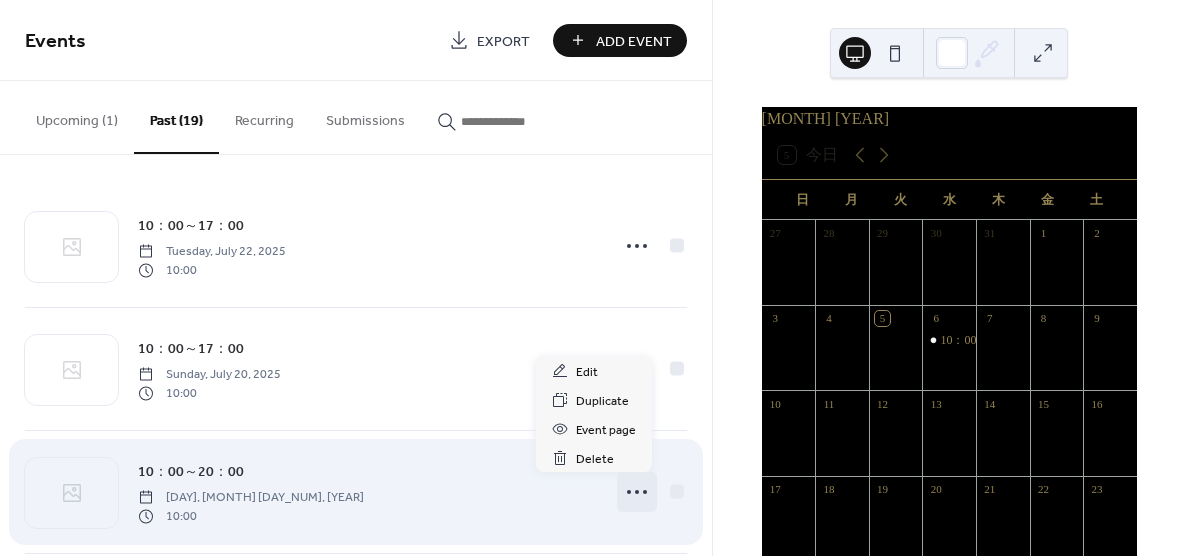 click 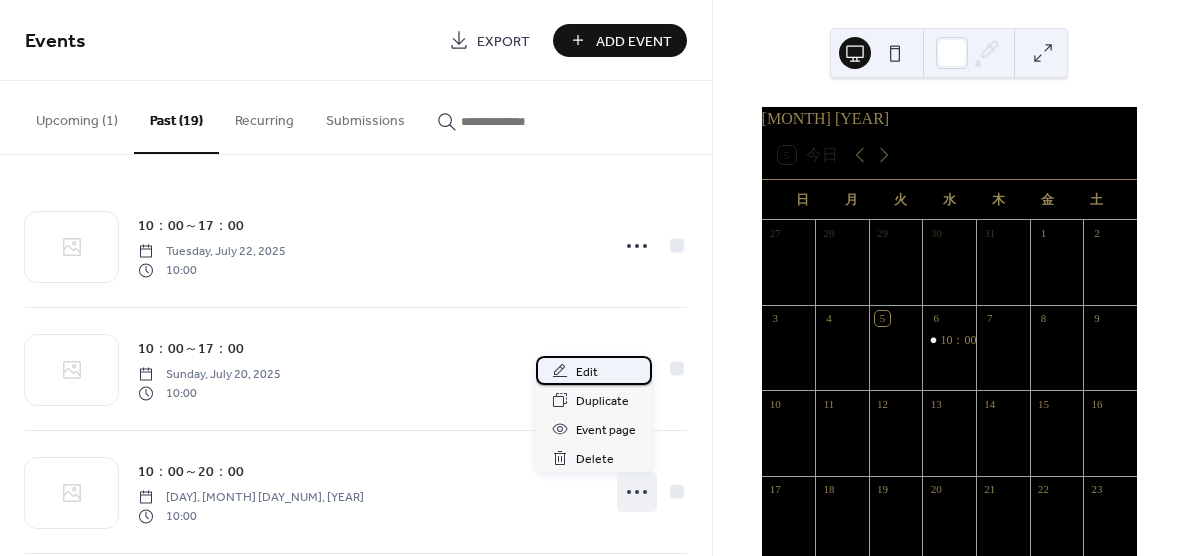 click on "Edit" at bounding box center [587, 372] 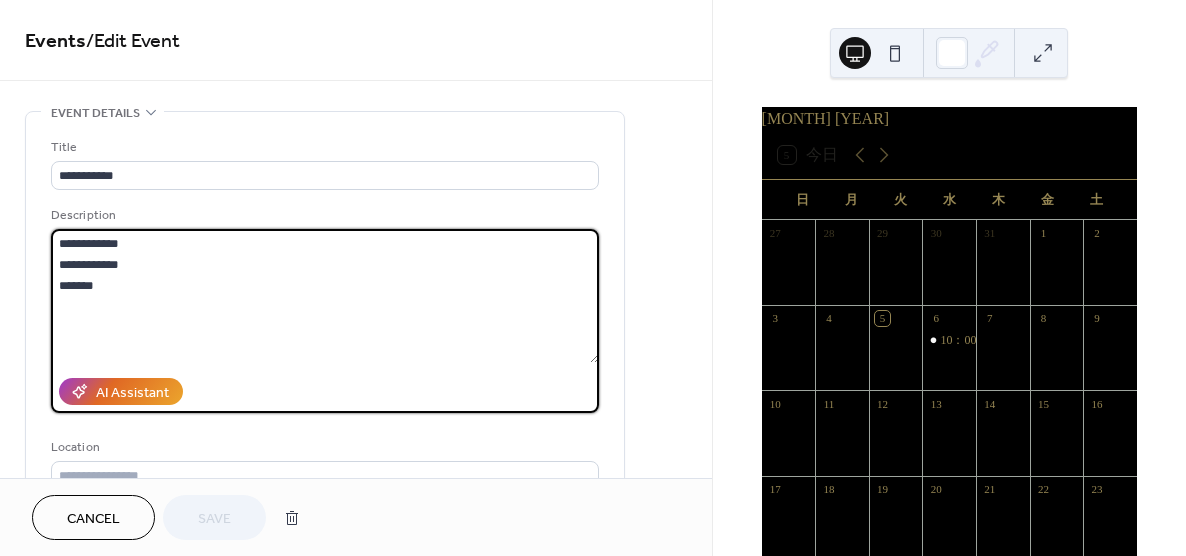drag, startPoint x: 120, startPoint y: 286, endPoint x: 108, endPoint y: 245, distance: 42.72002 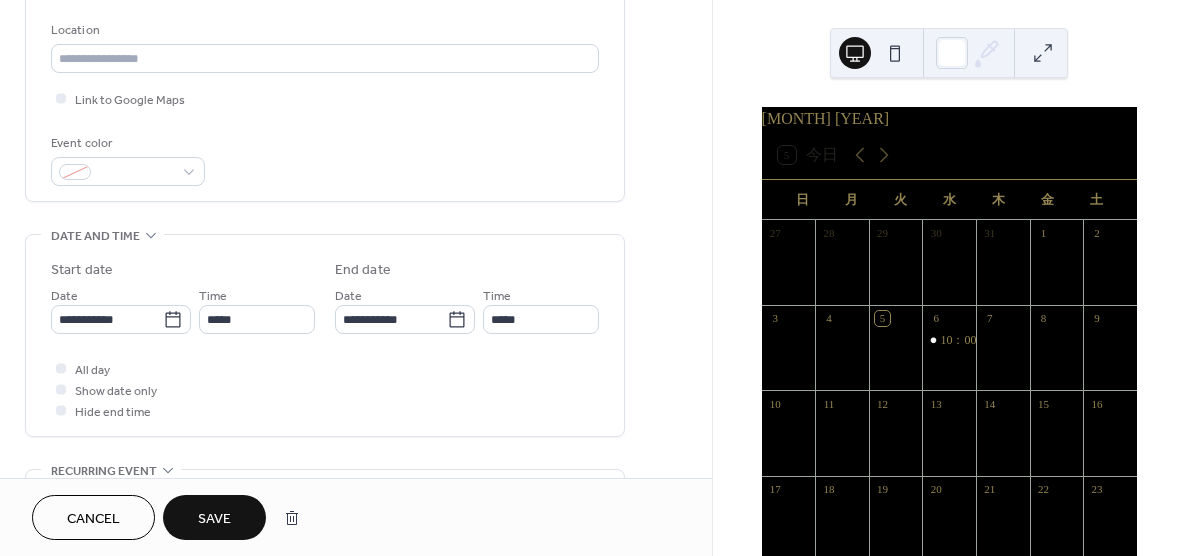 scroll, scrollTop: 420, scrollLeft: 0, axis: vertical 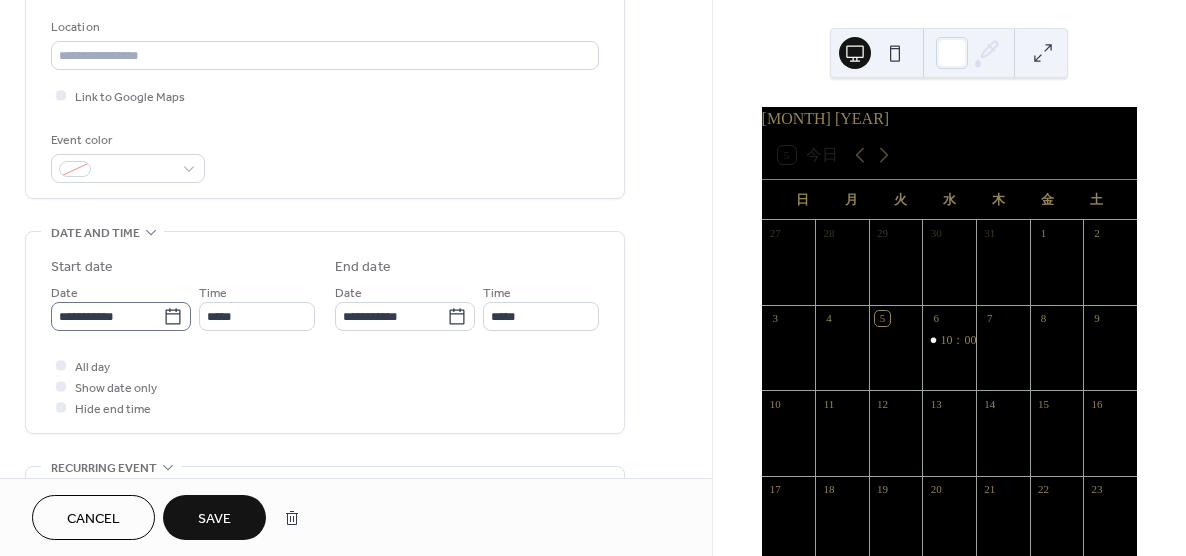 type on "**********" 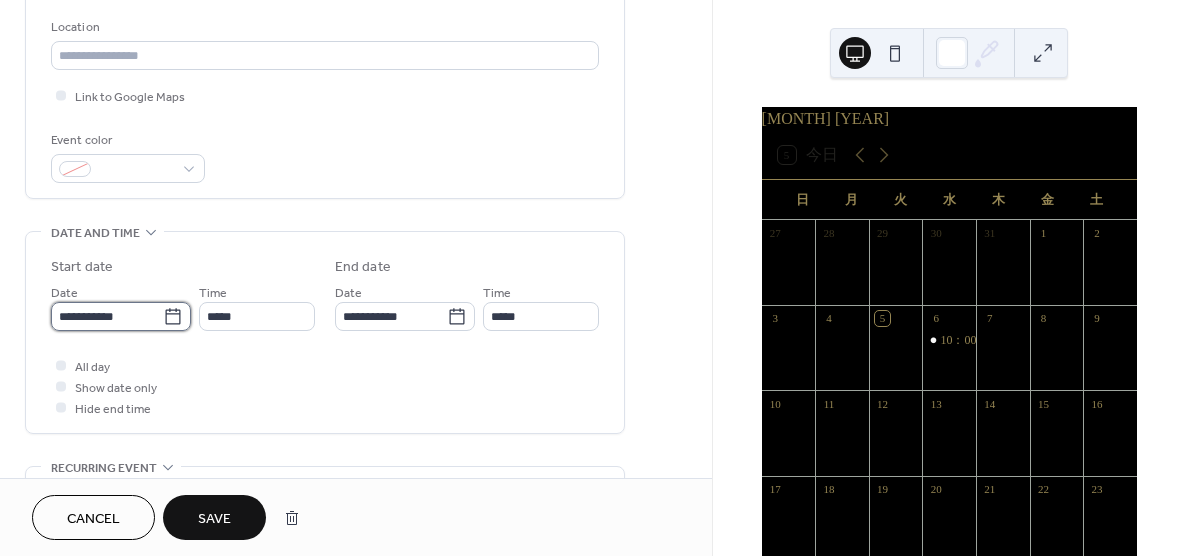 click on "**********" at bounding box center (107, 316) 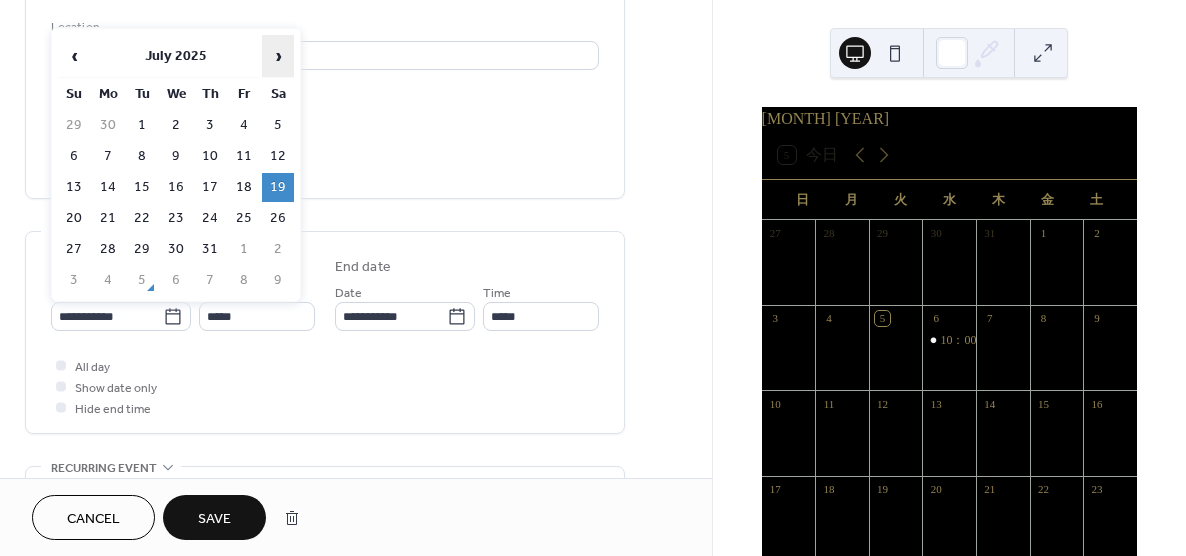 click on "›" at bounding box center (278, 56) 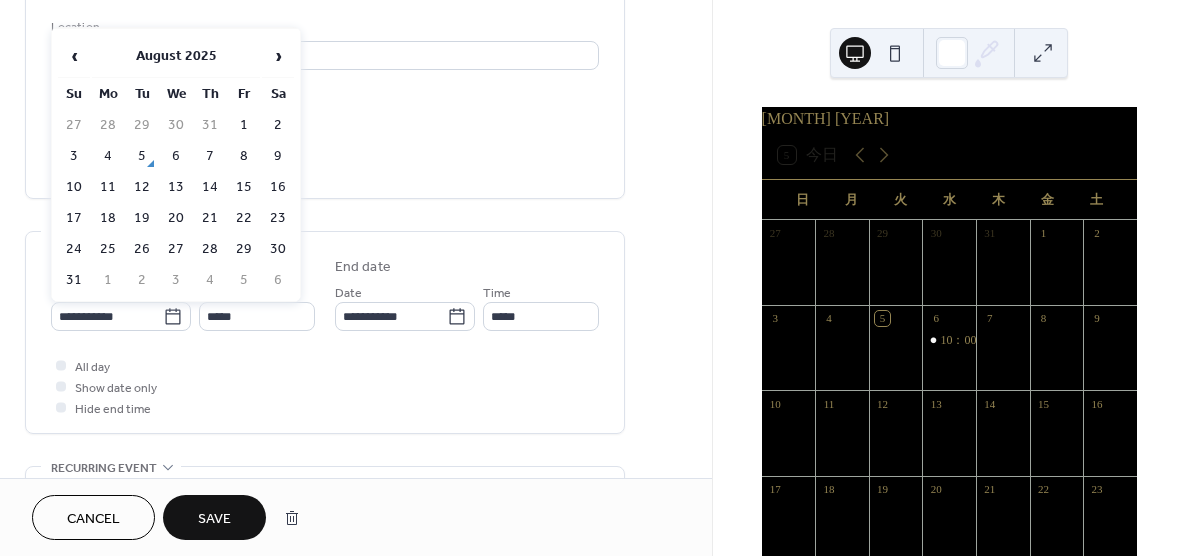 click on "7" at bounding box center [210, 156] 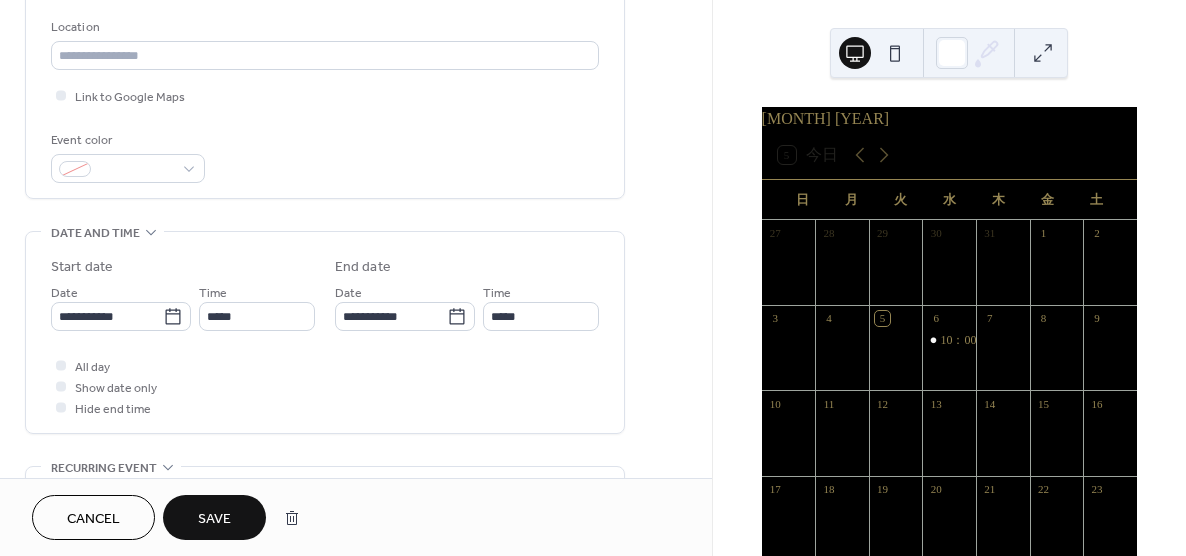 click on "Save" at bounding box center [214, 517] 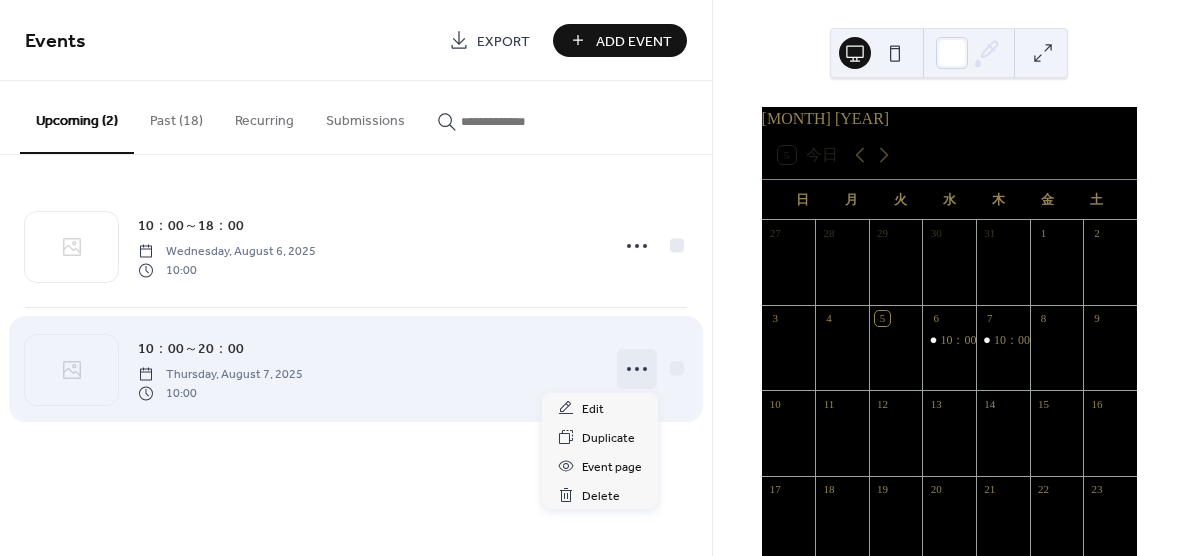 click 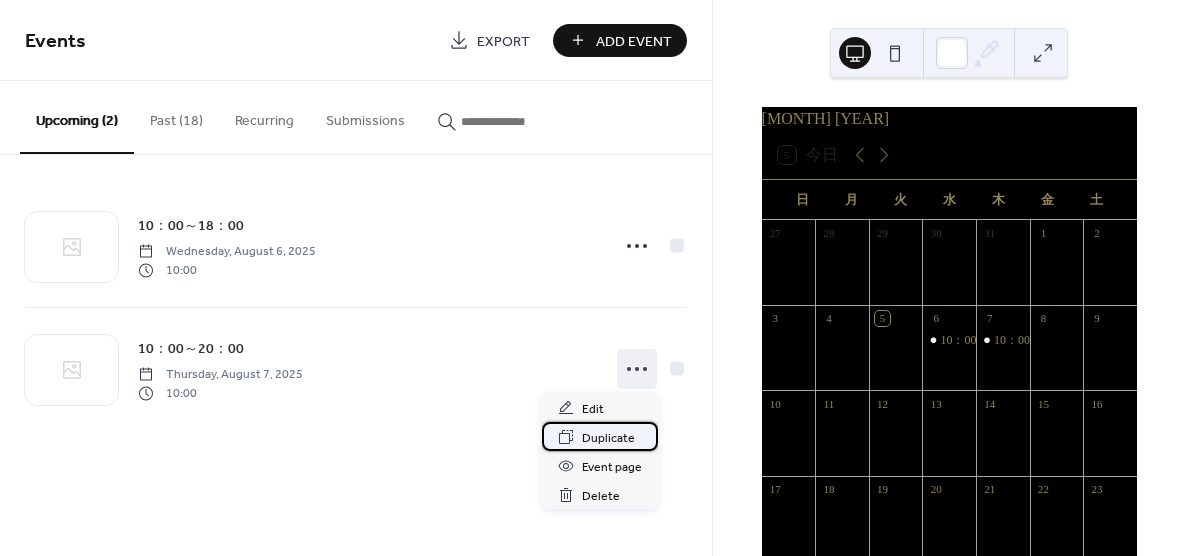 click on "Duplicate" at bounding box center [608, 438] 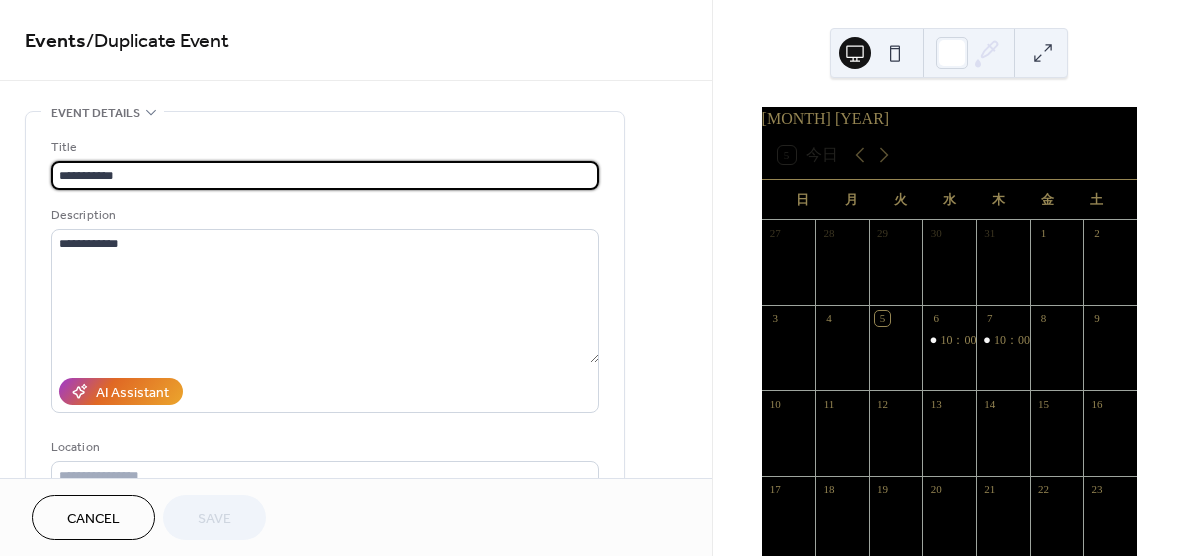 click on "Cancel" at bounding box center [93, 519] 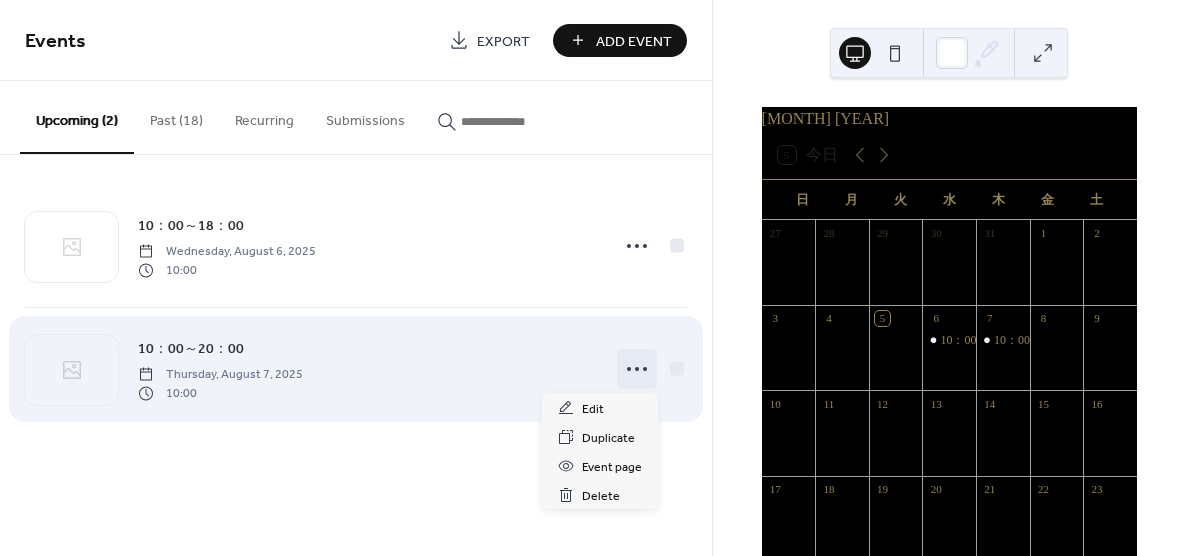 click 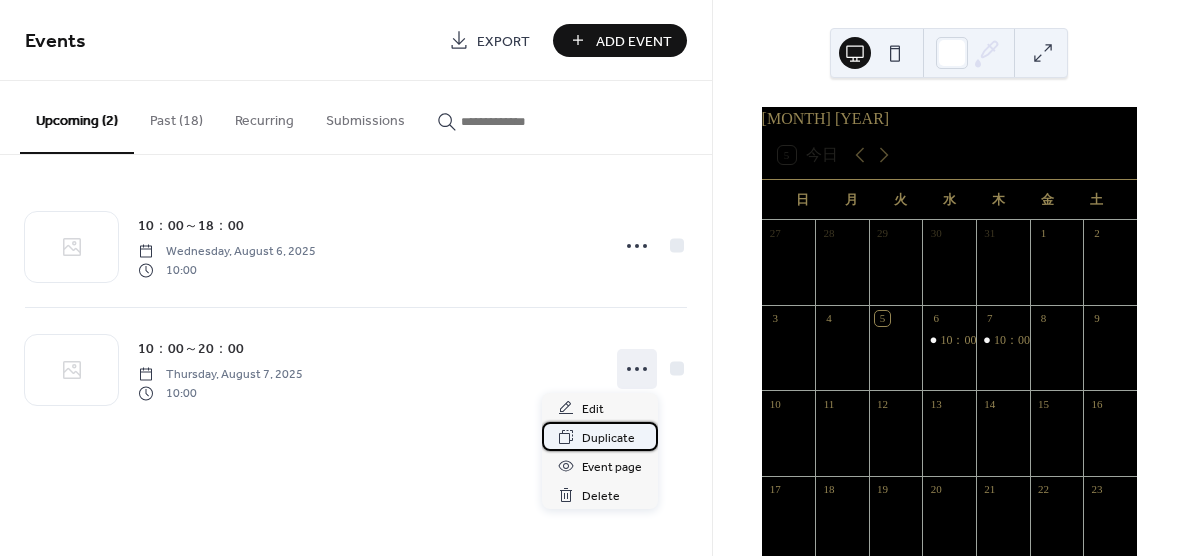 click on "Duplicate" at bounding box center (608, 438) 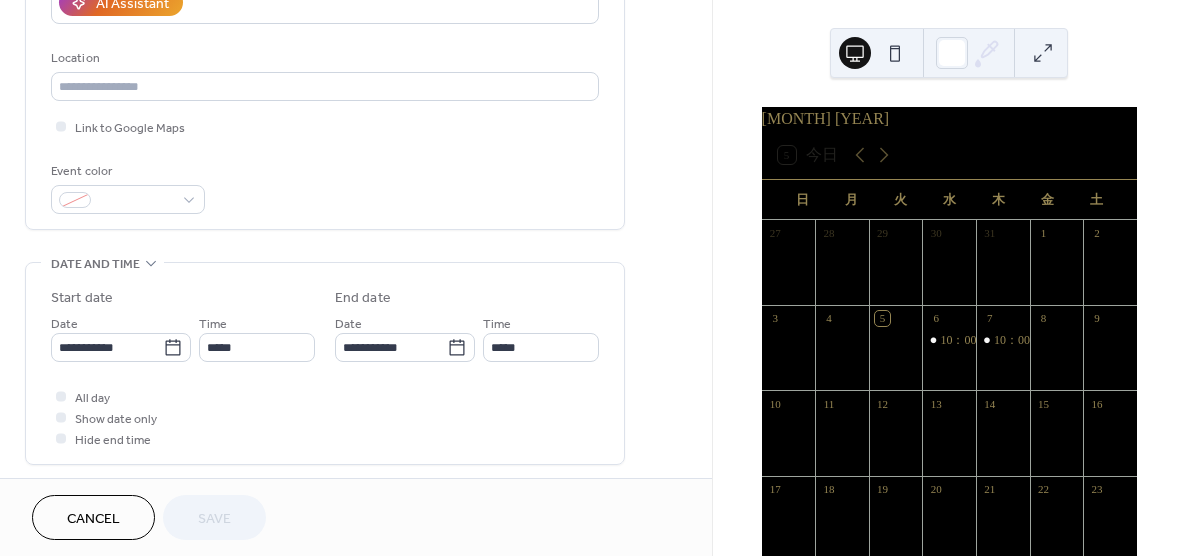 scroll, scrollTop: 390, scrollLeft: 0, axis: vertical 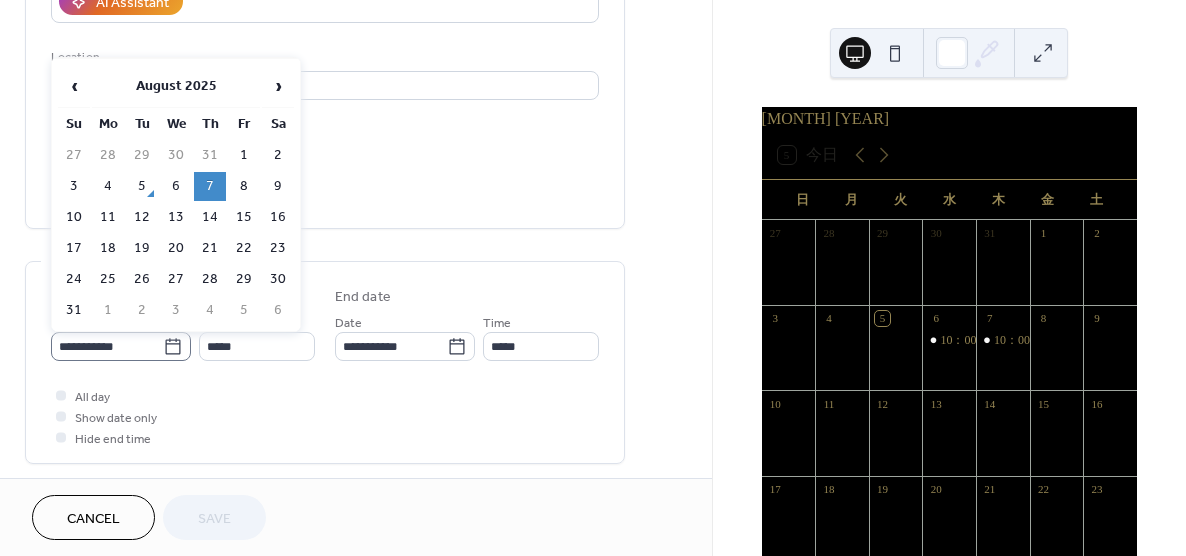 click 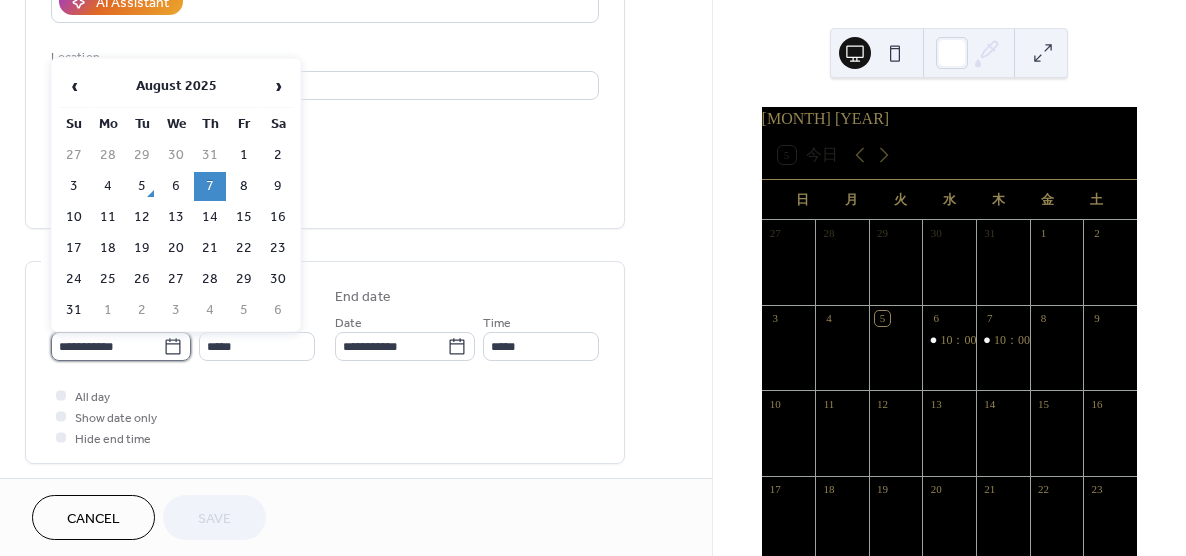 click on "**********" at bounding box center (107, 346) 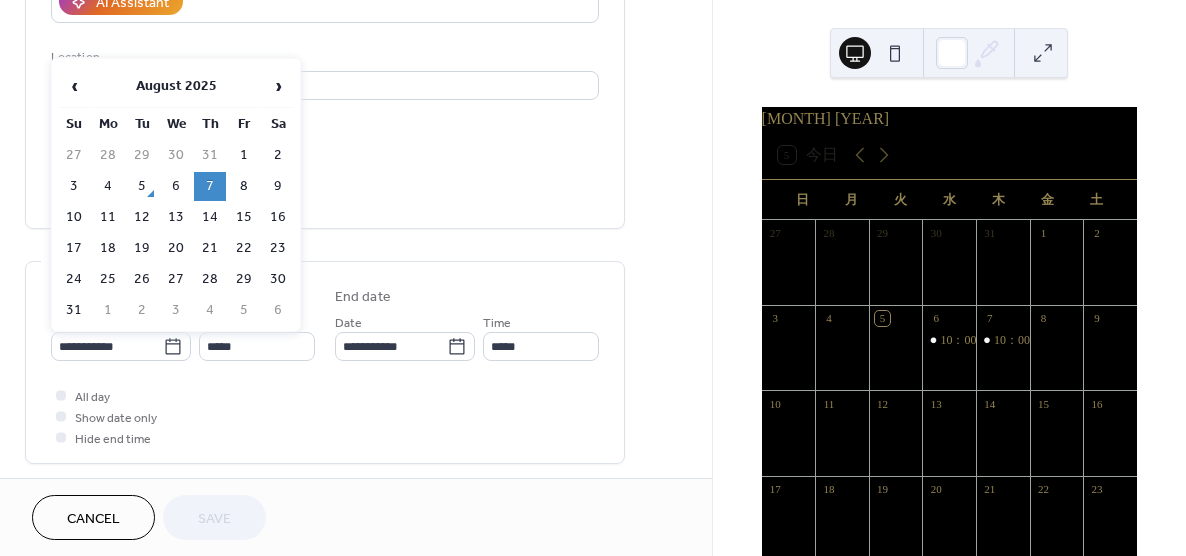 click on "9" at bounding box center [278, 186] 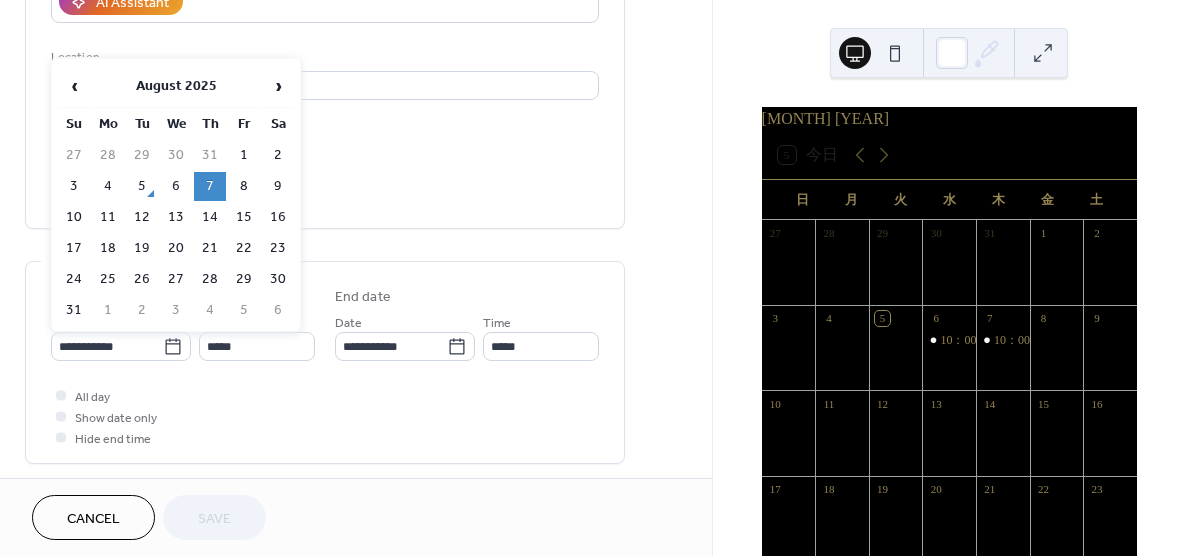 type on "**********" 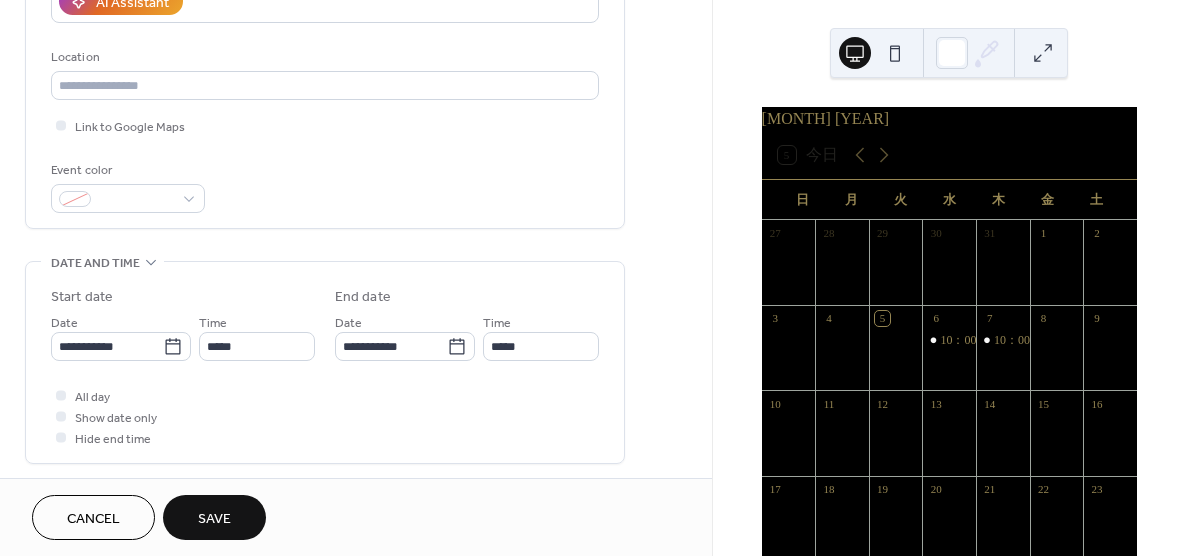 click on "Save" at bounding box center (214, 517) 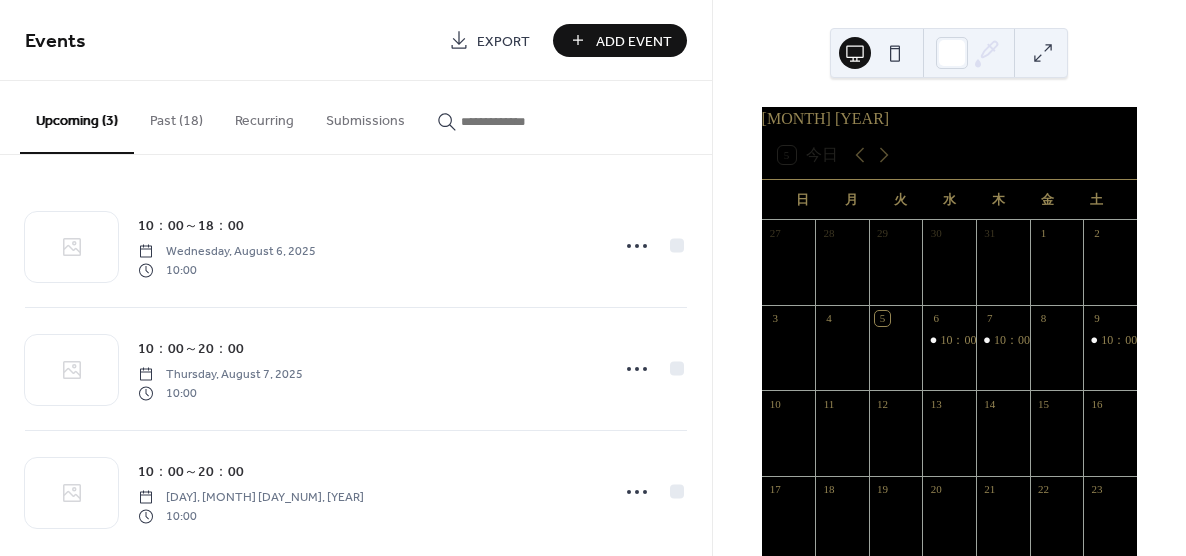 click on "Past (18)" at bounding box center (176, 116) 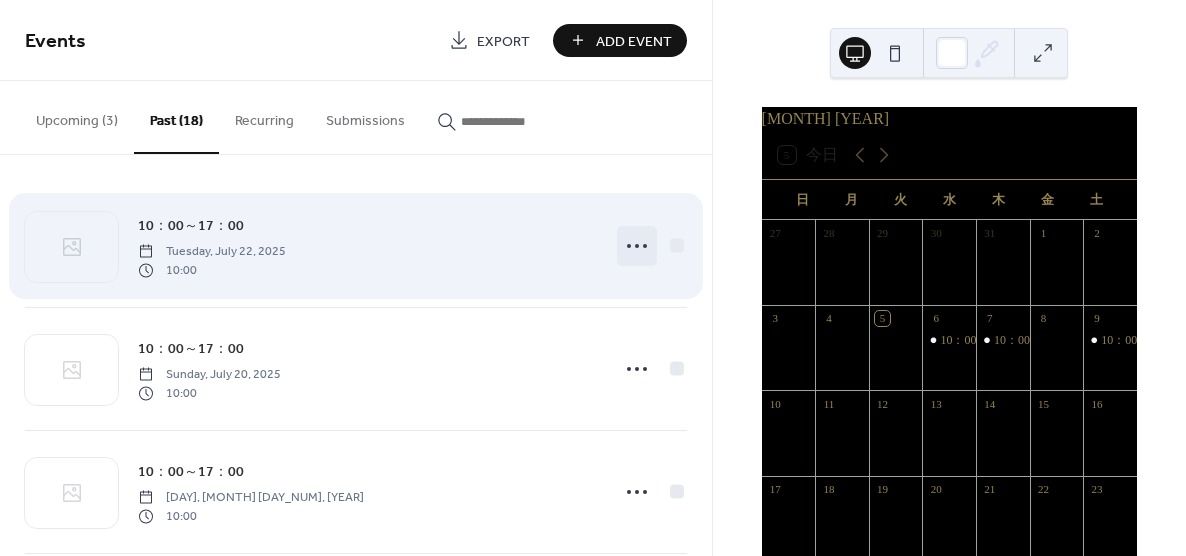 click 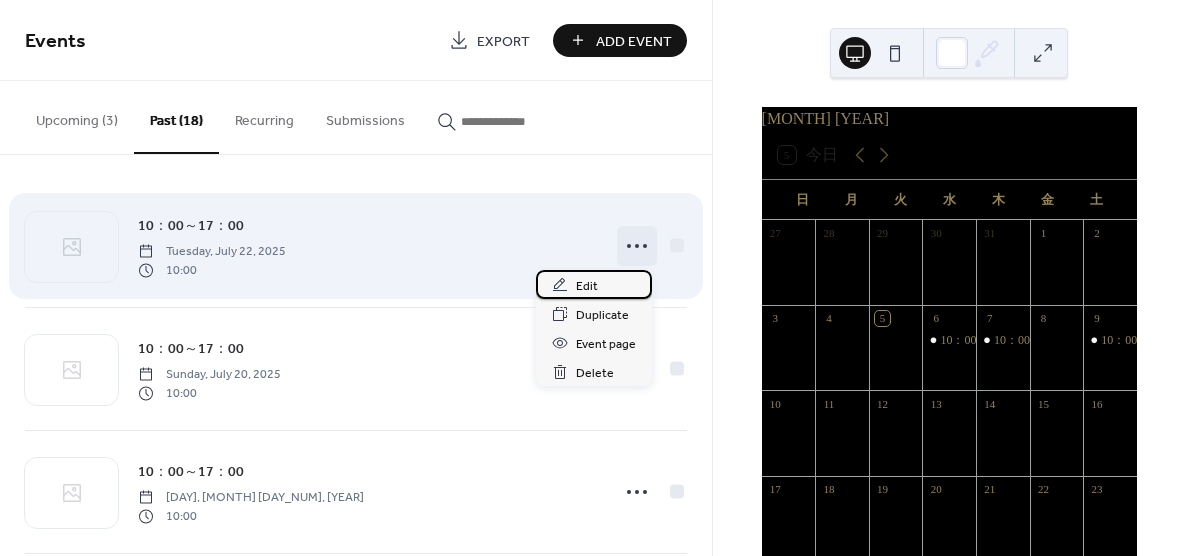 click on "Edit" at bounding box center [594, 284] 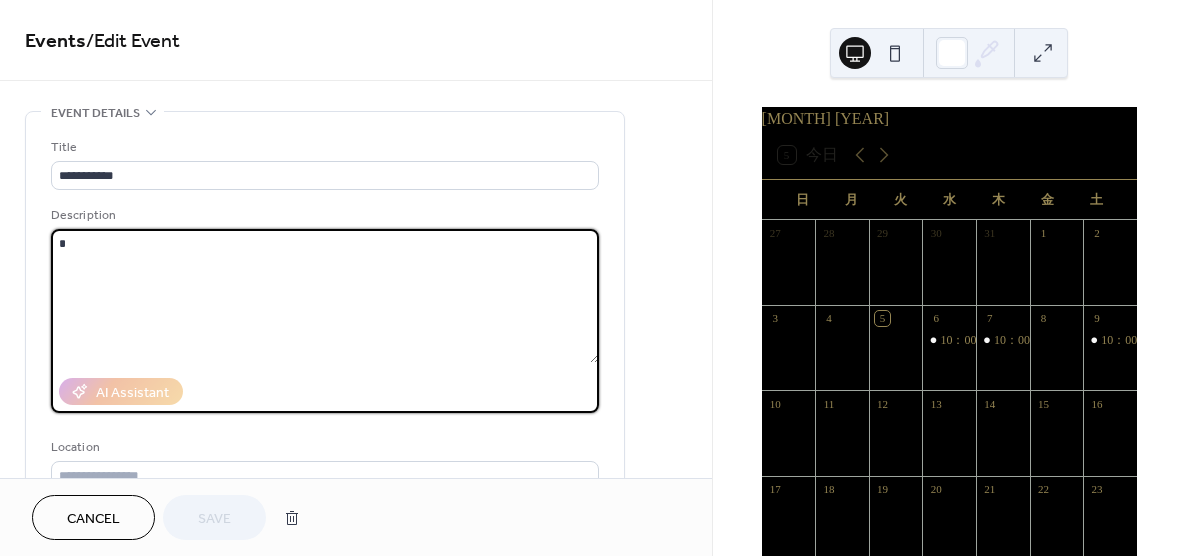 click on "*" at bounding box center [325, 296] 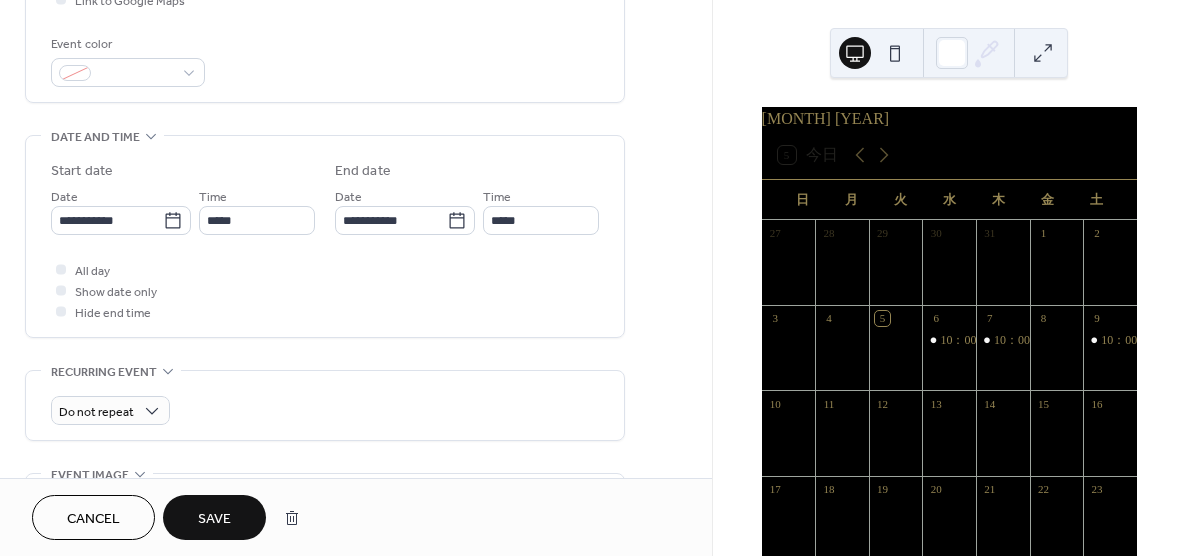 scroll, scrollTop: 521, scrollLeft: 0, axis: vertical 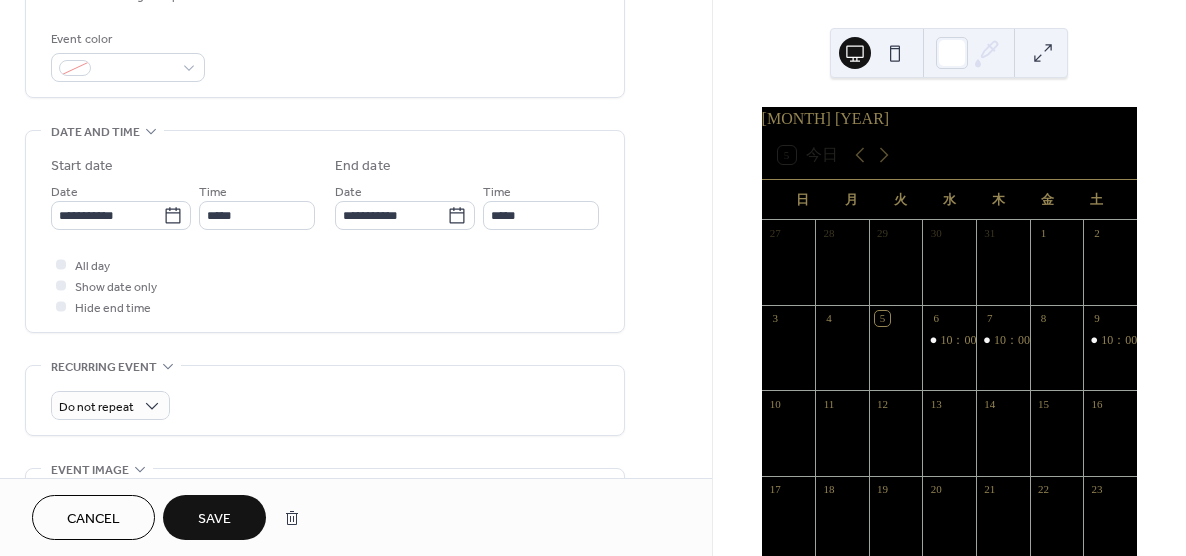 type on "**********" 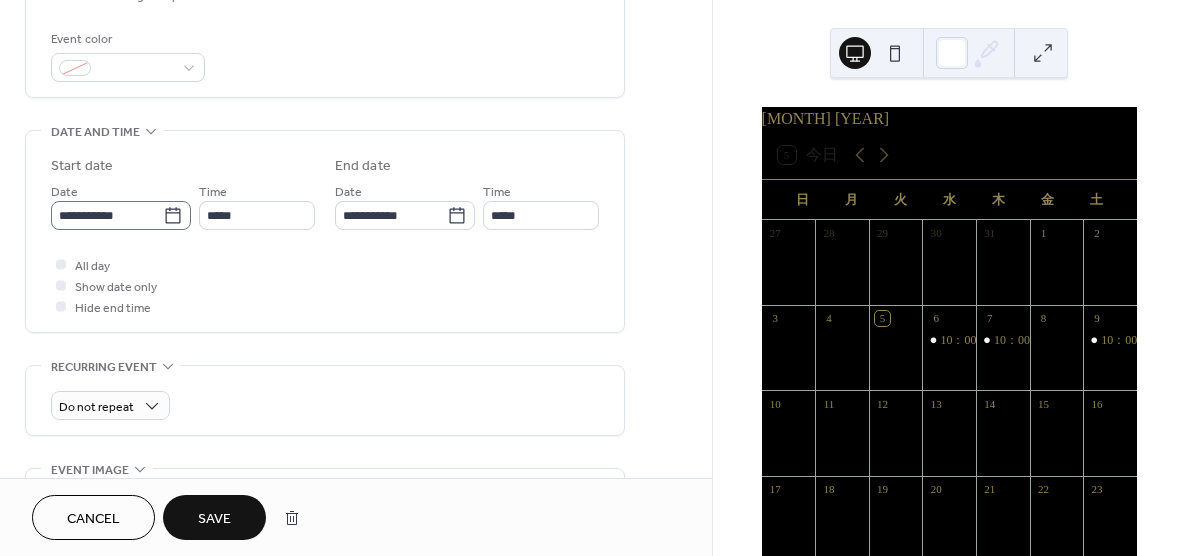 click 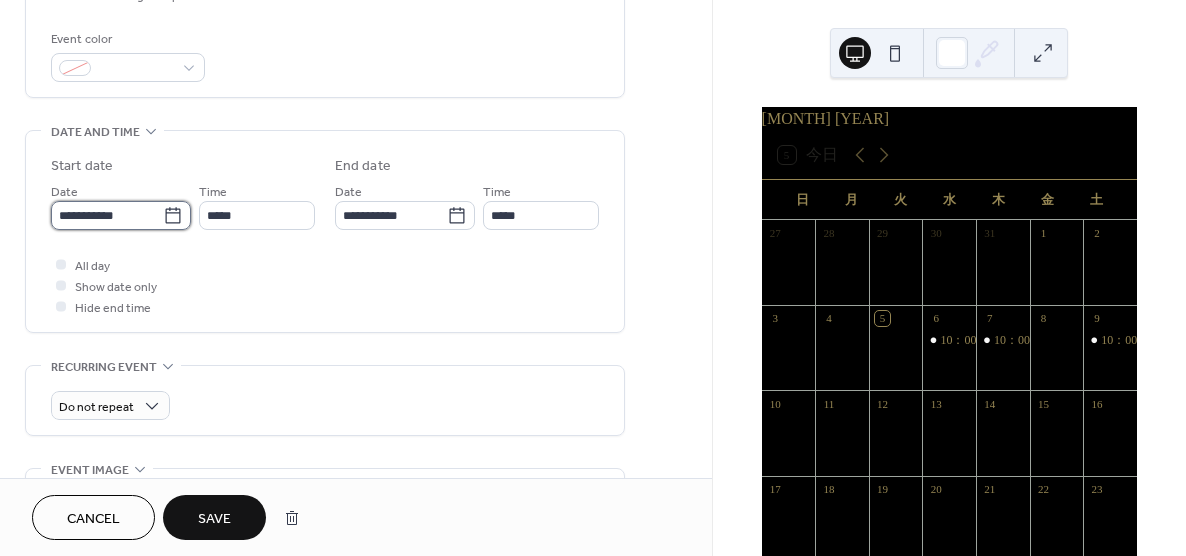 click on "**********" at bounding box center (107, 215) 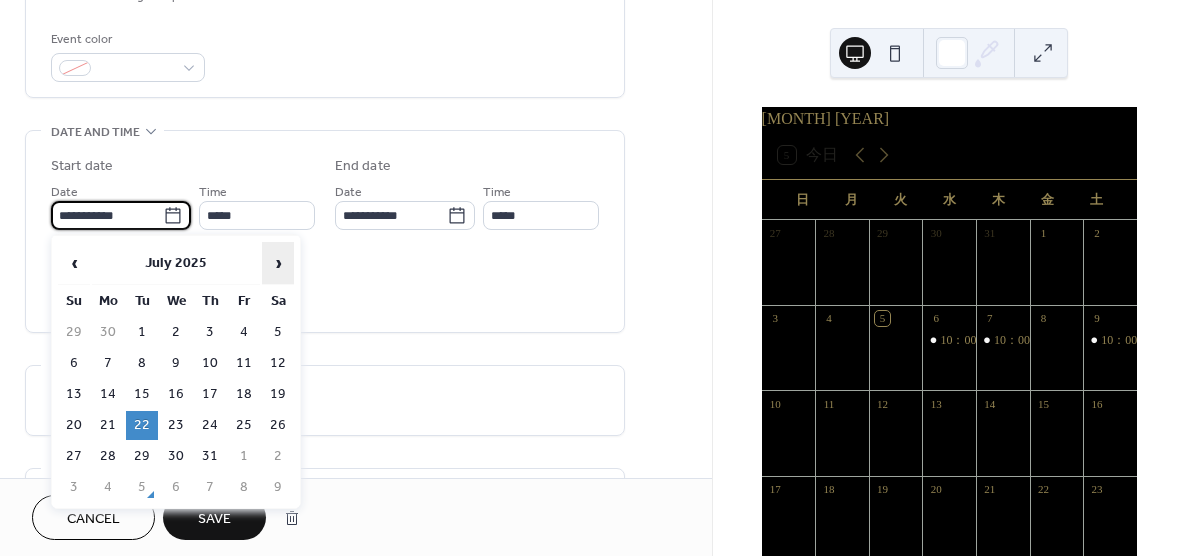 click on "›" at bounding box center (278, 263) 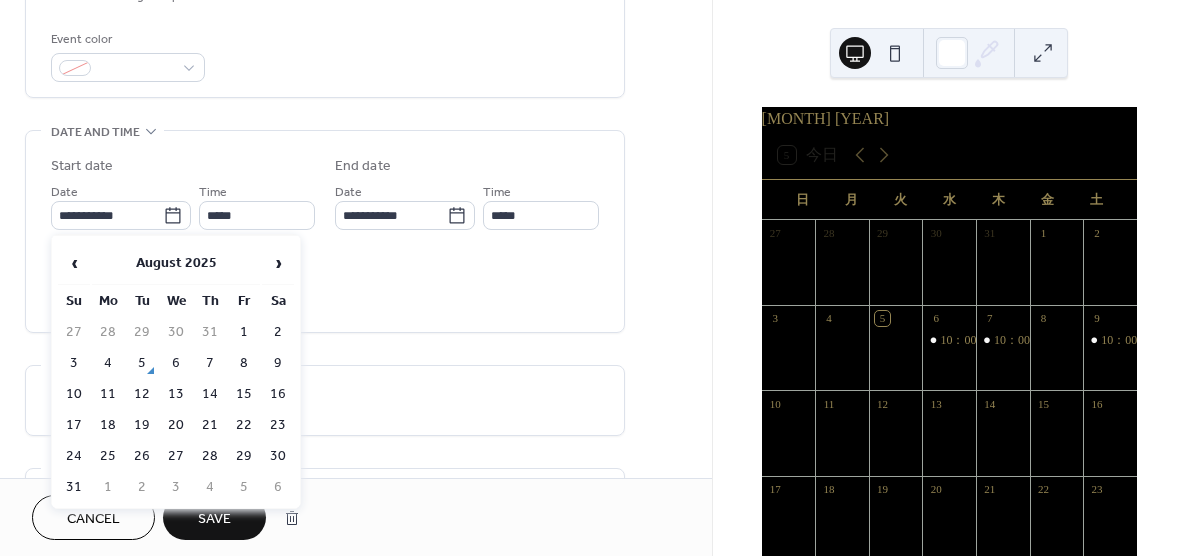 click on "10" at bounding box center [74, 394] 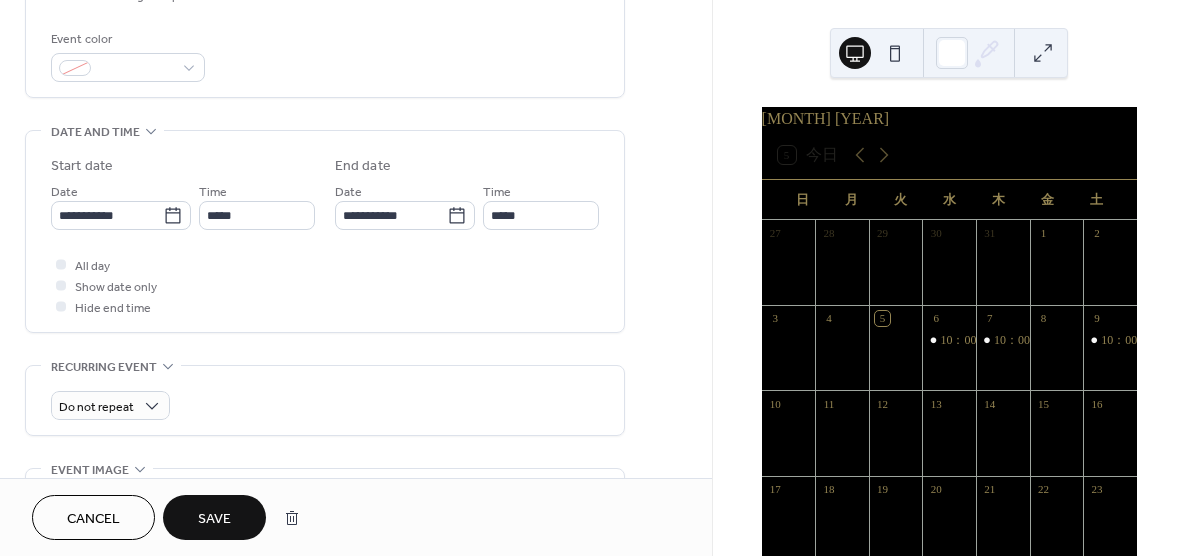 click on "Save" at bounding box center (214, 519) 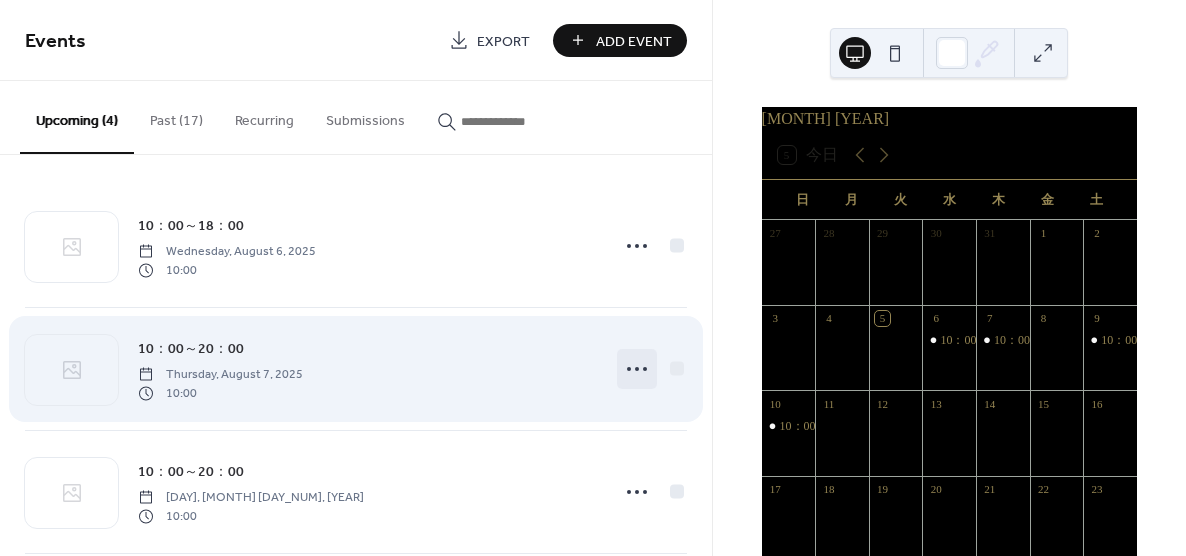 click 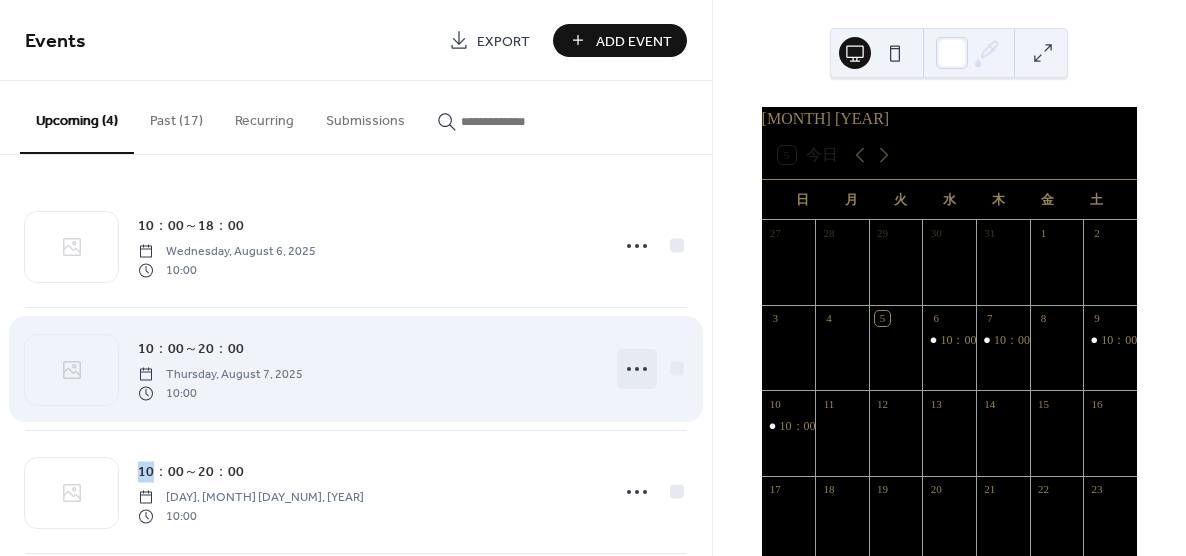 click 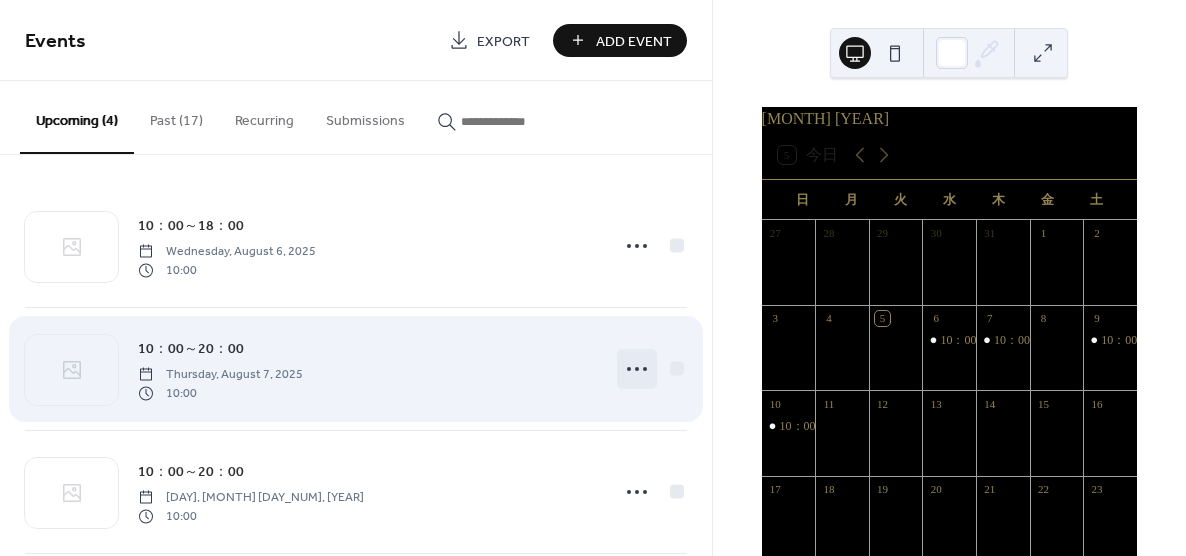 click 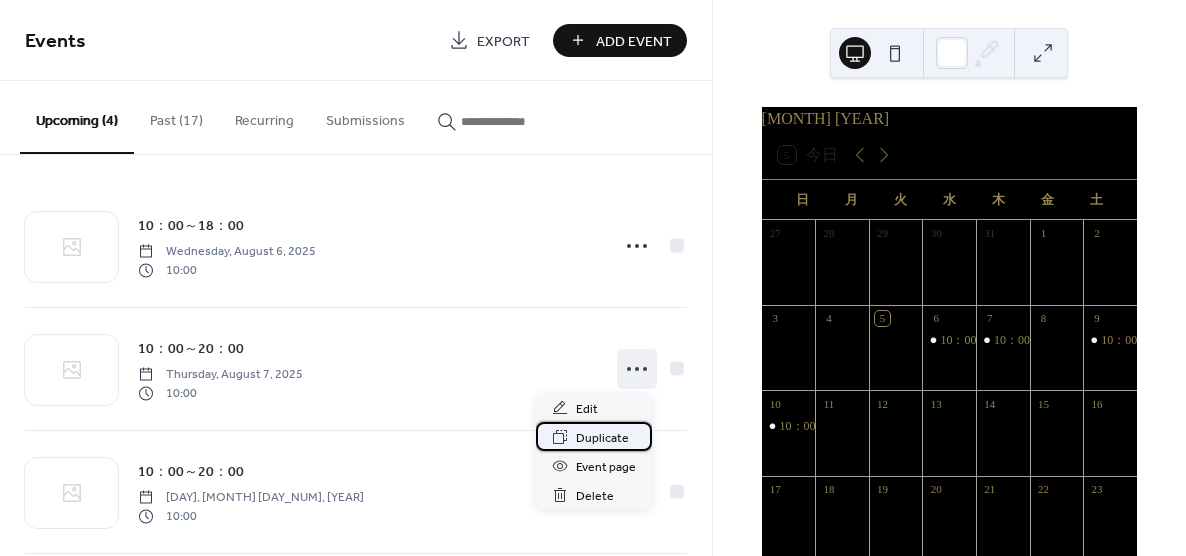 click on "Duplicate" at bounding box center (602, 438) 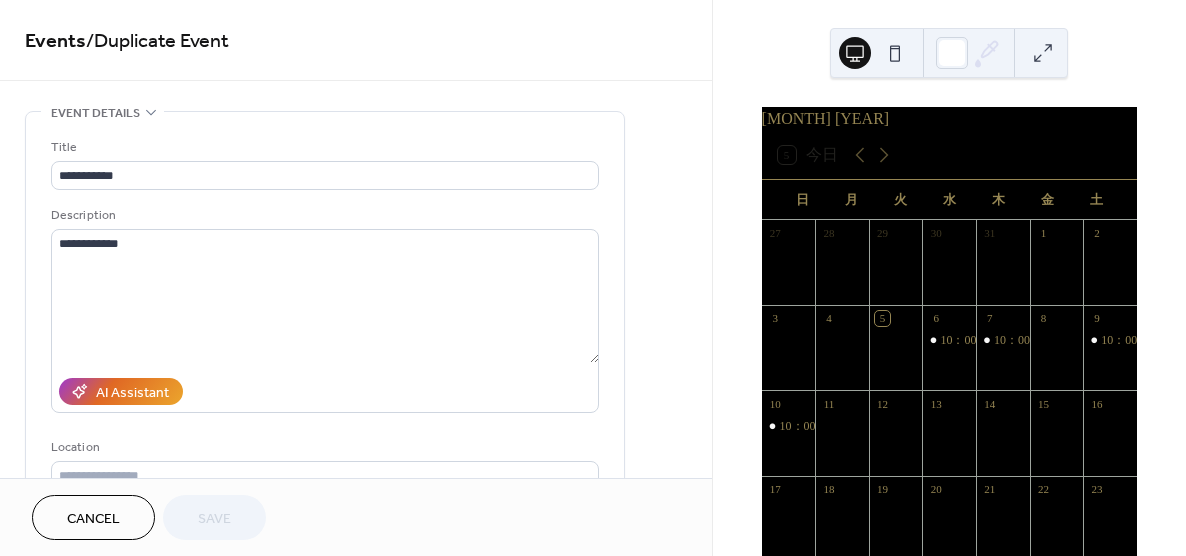 click on "Location" at bounding box center (323, 447) 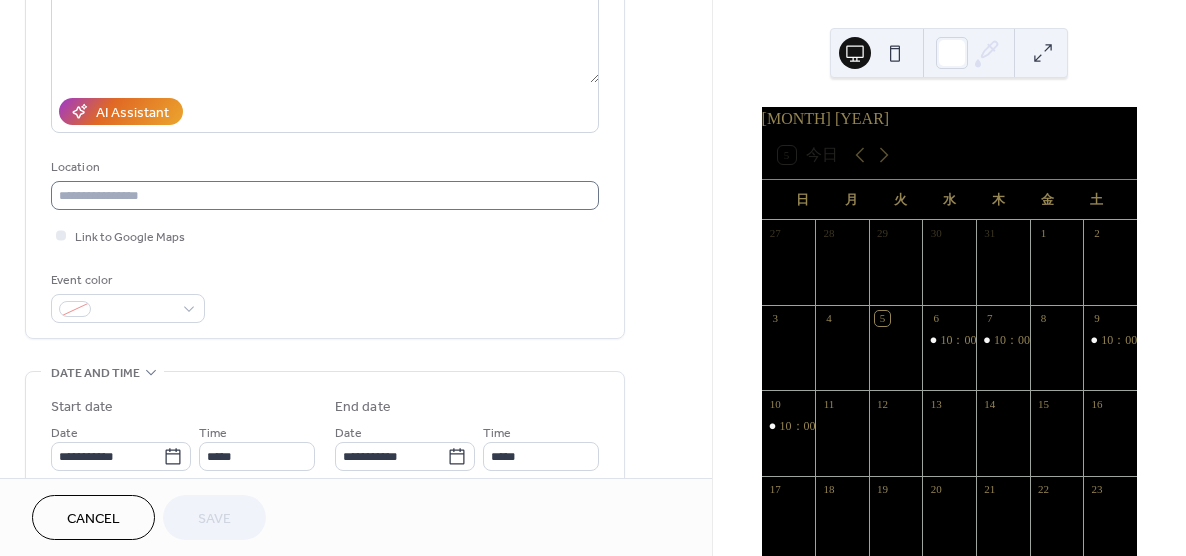 scroll, scrollTop: 289, scrollLeft: 0, axis: vertical 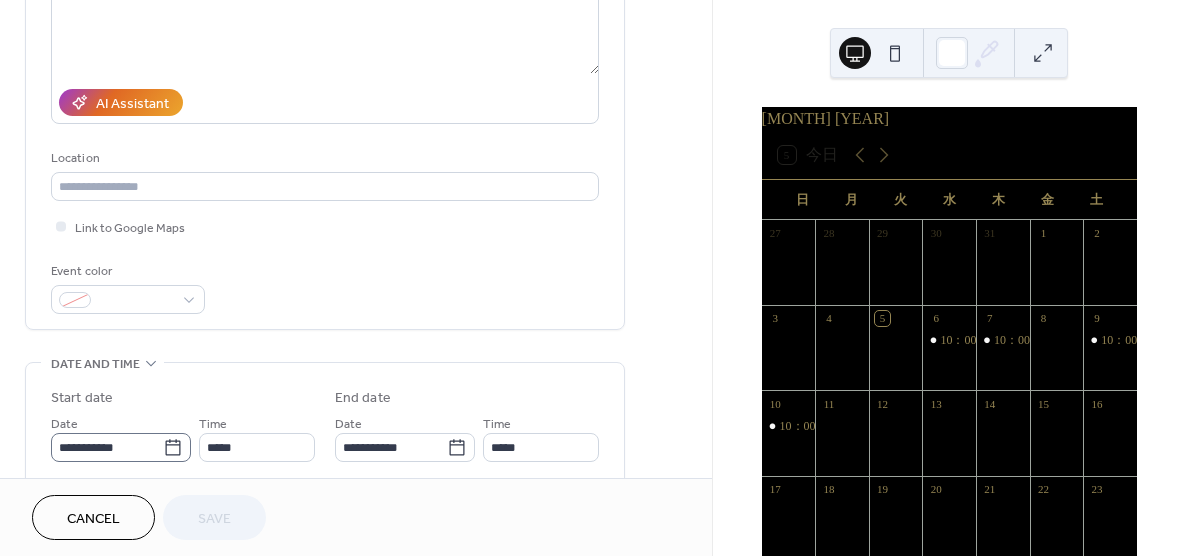 click 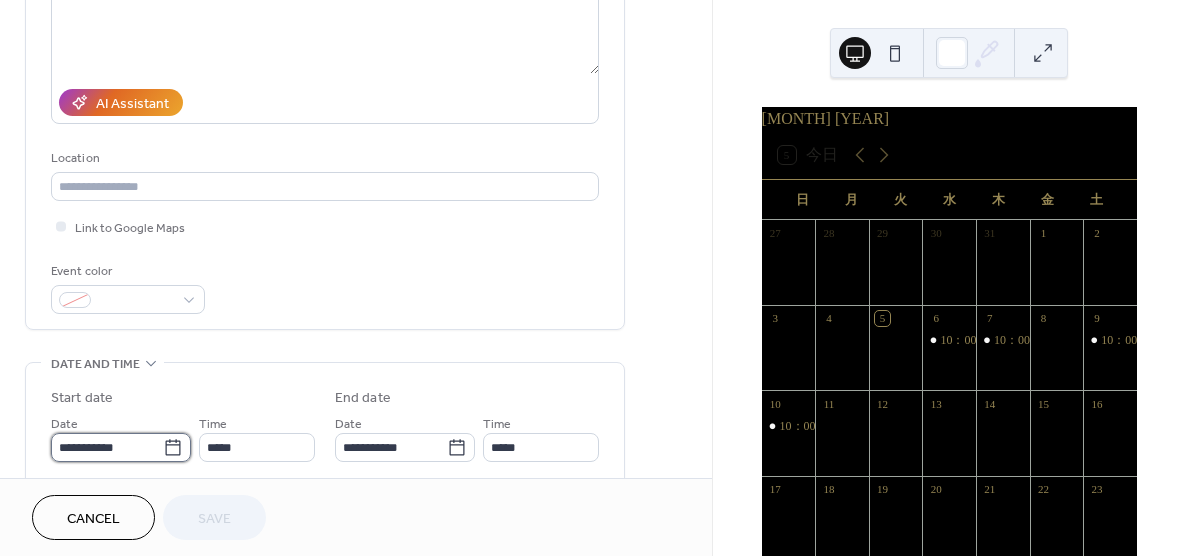click on "**********" at bounding box center (107, 447) 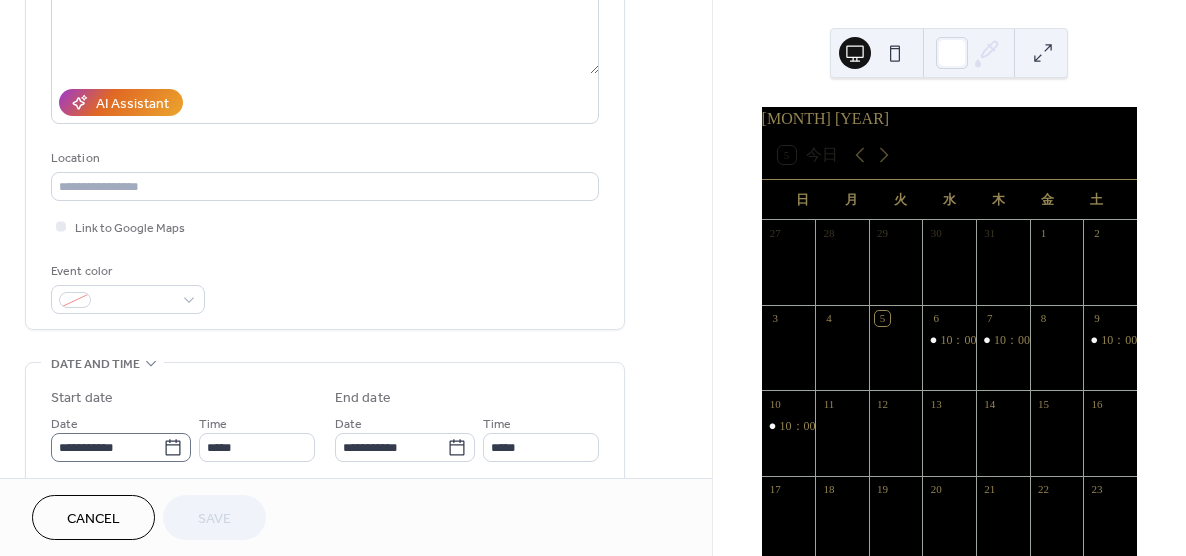 click 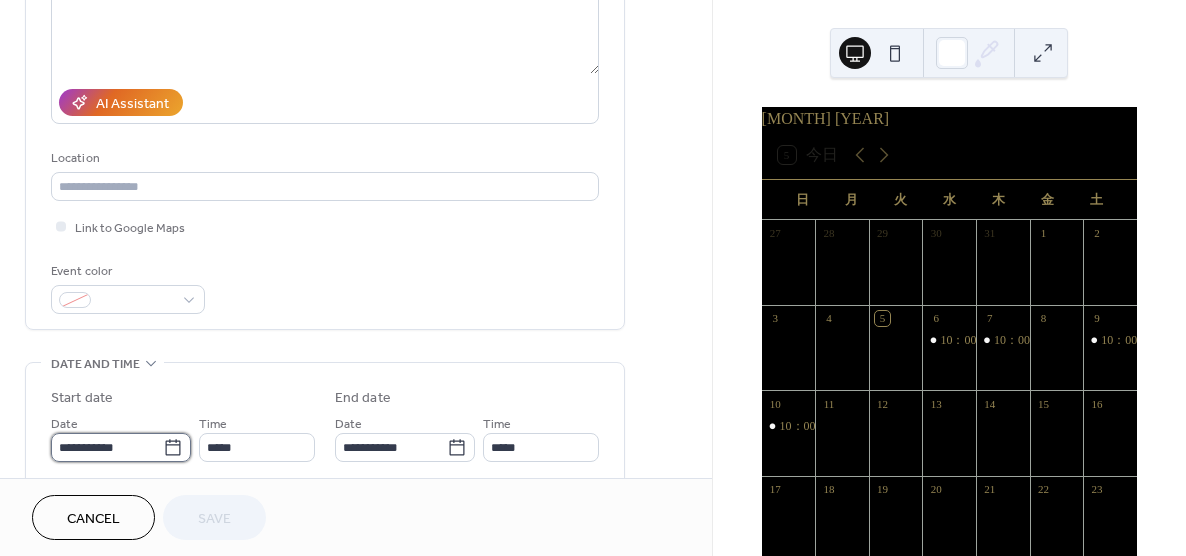 click on "**********" at bounding box center (107, 447) 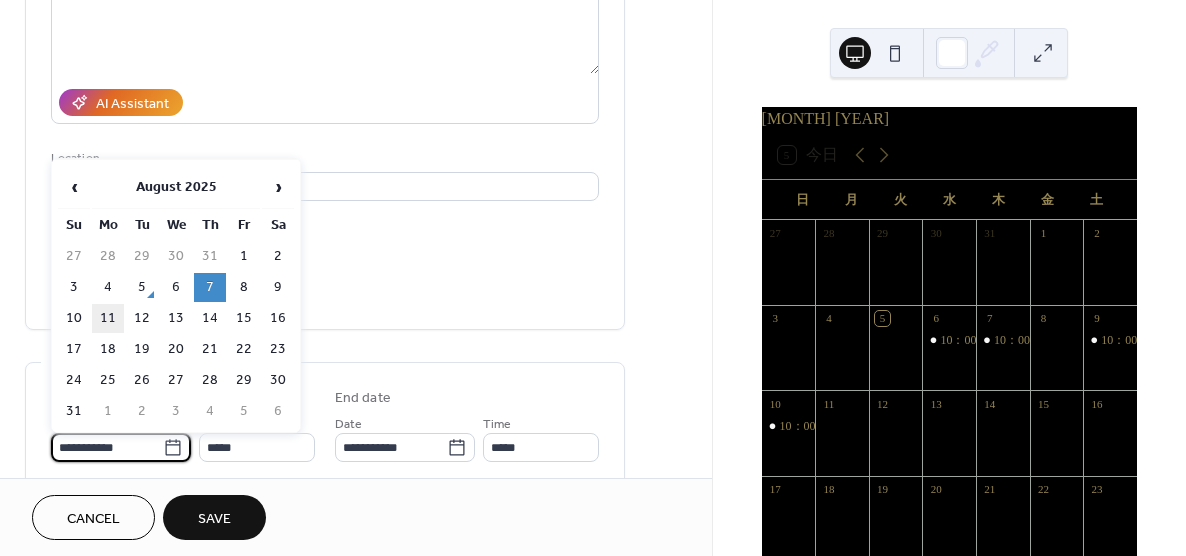 click on "11" at bounding box center (108, 318) 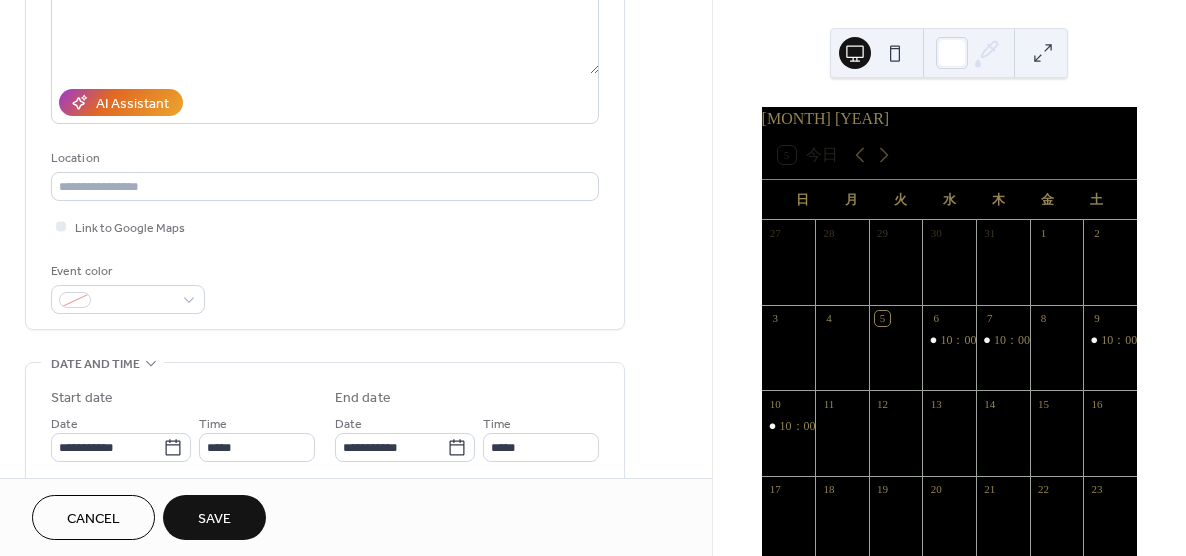 click on "Save" at bounding box center [214, 519] 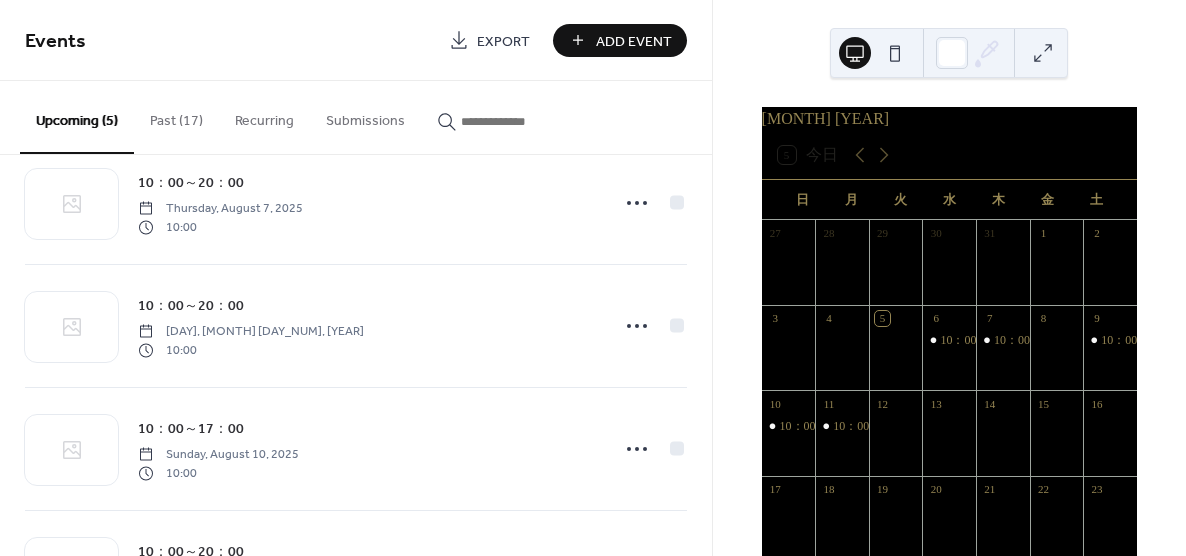 scroll, scrollTop: 273, scrollLeft: 0, axis: vertical 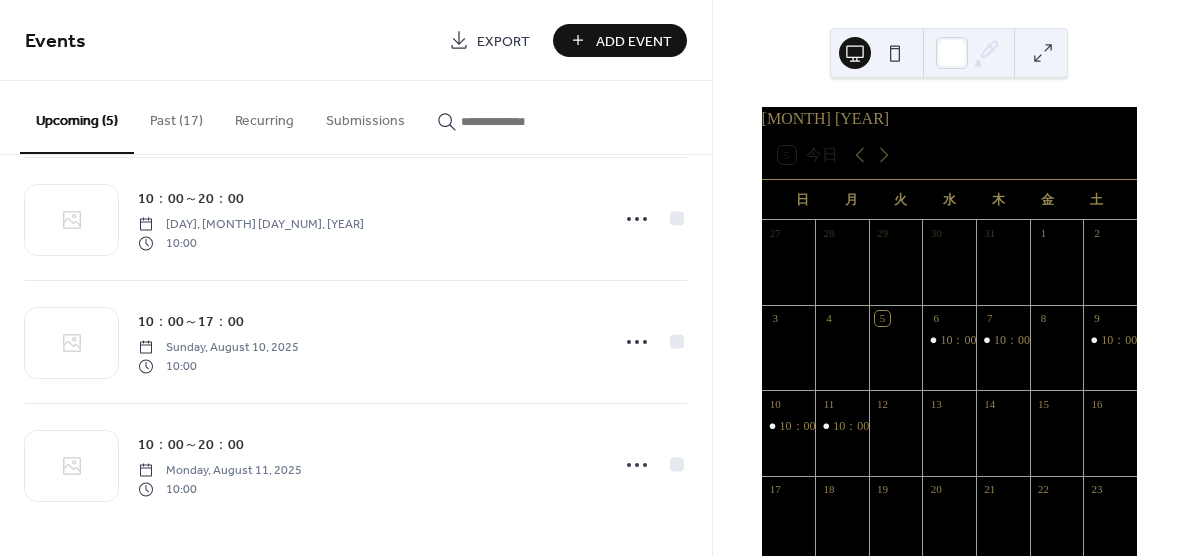 click on "Past (17)" at bounding box center (176, 116) 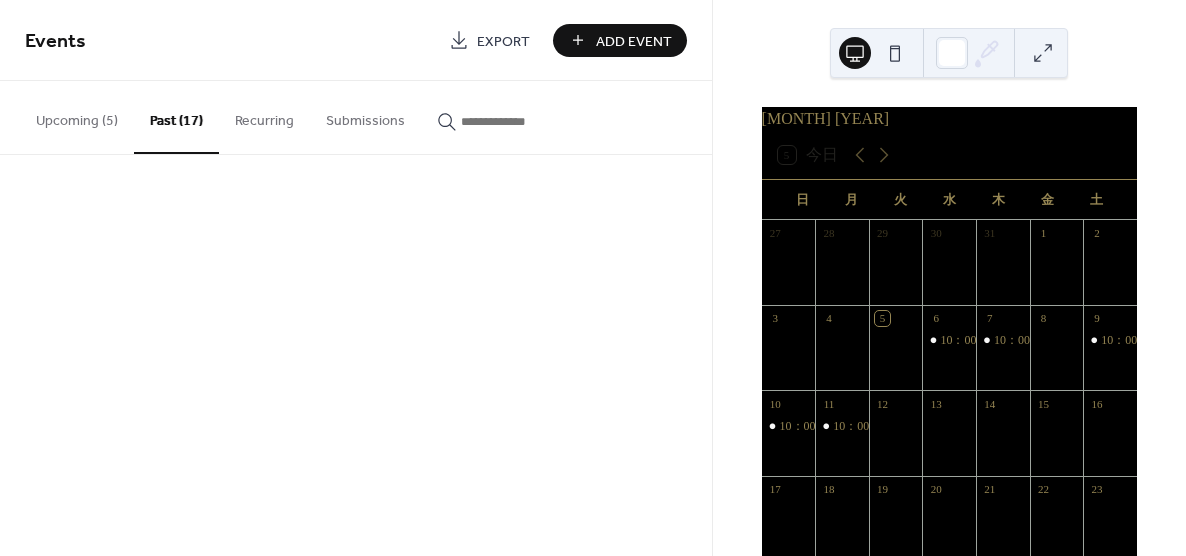 click on "Past (17)" at bounding box center [176, 117] 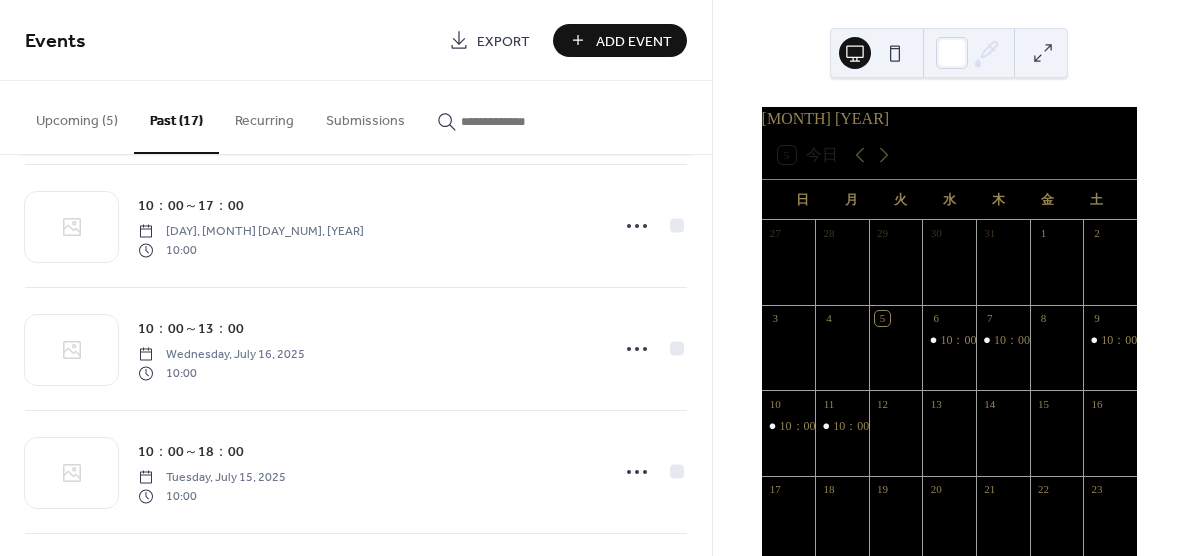 scroll, scrollTop: 260, scrollLeft: 0, axis: vertical 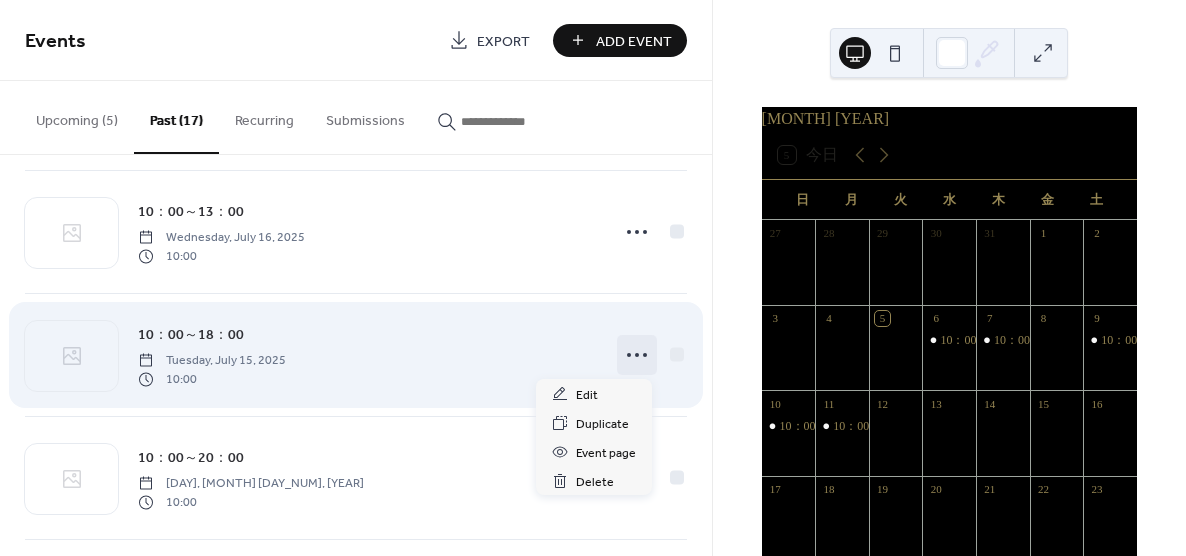 click 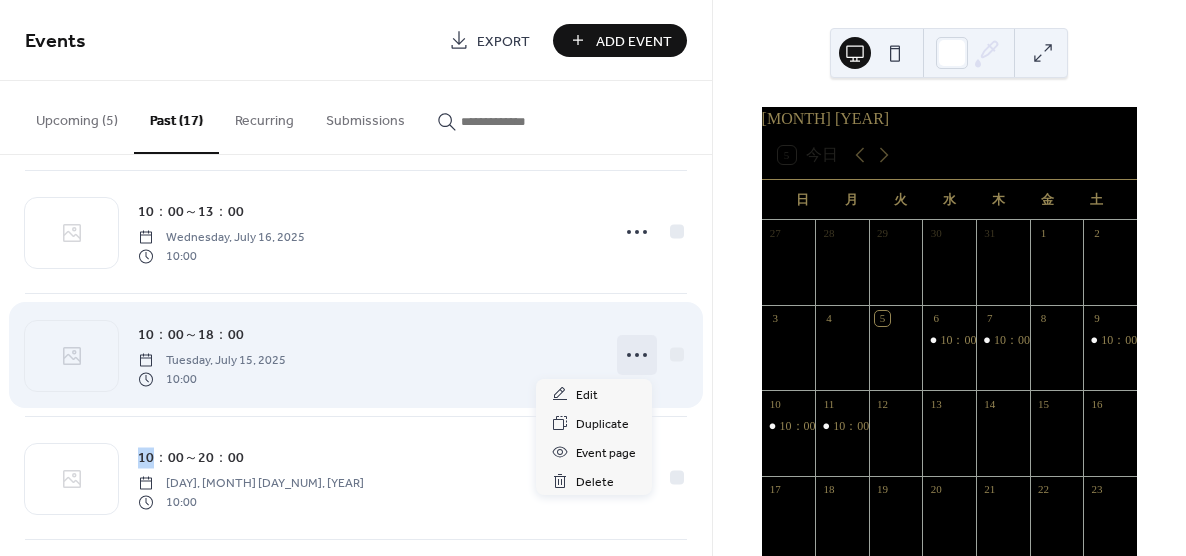 click 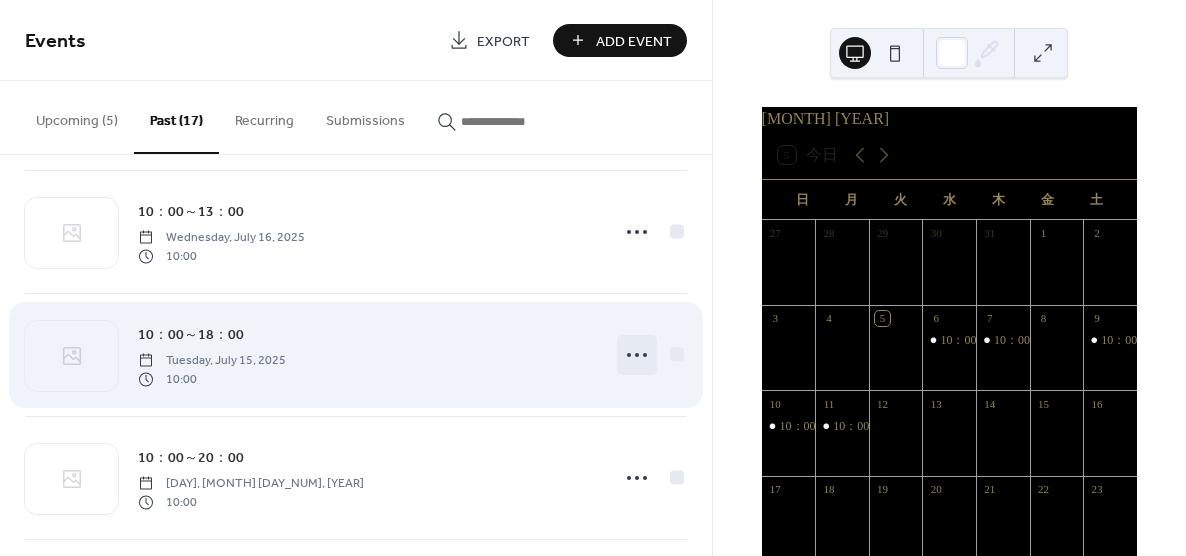 click 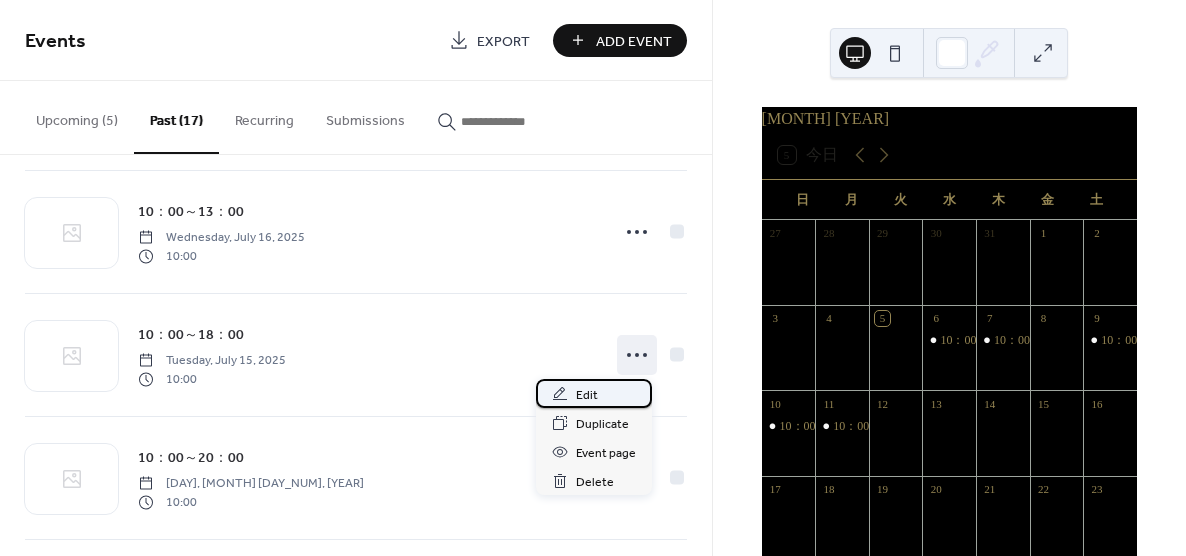 click on "Edit" at bounding box center (594, 393) 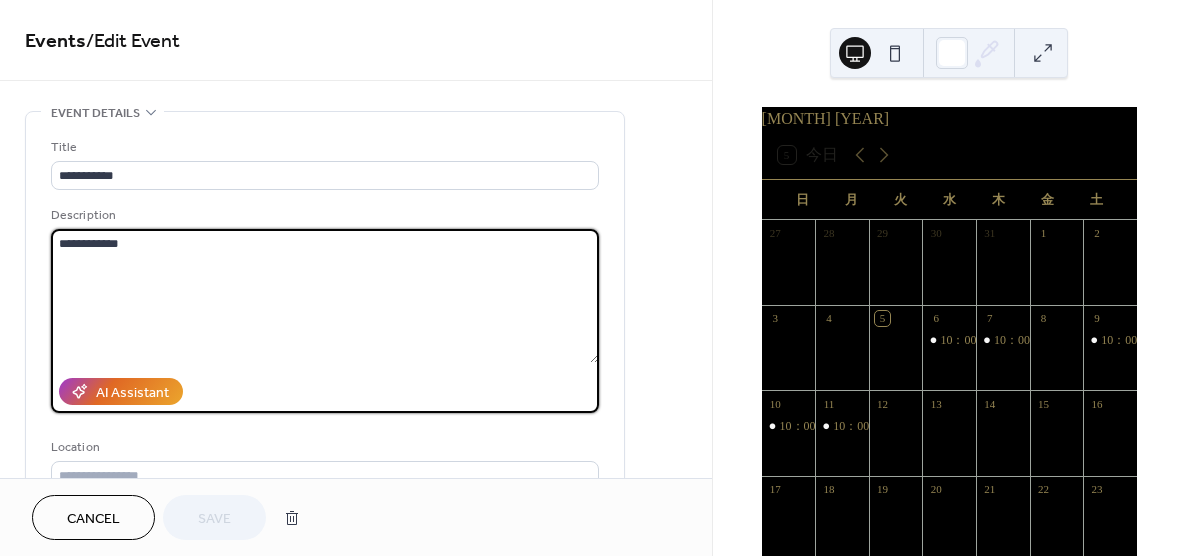 click on "**********" at bounding box center [325, 296] 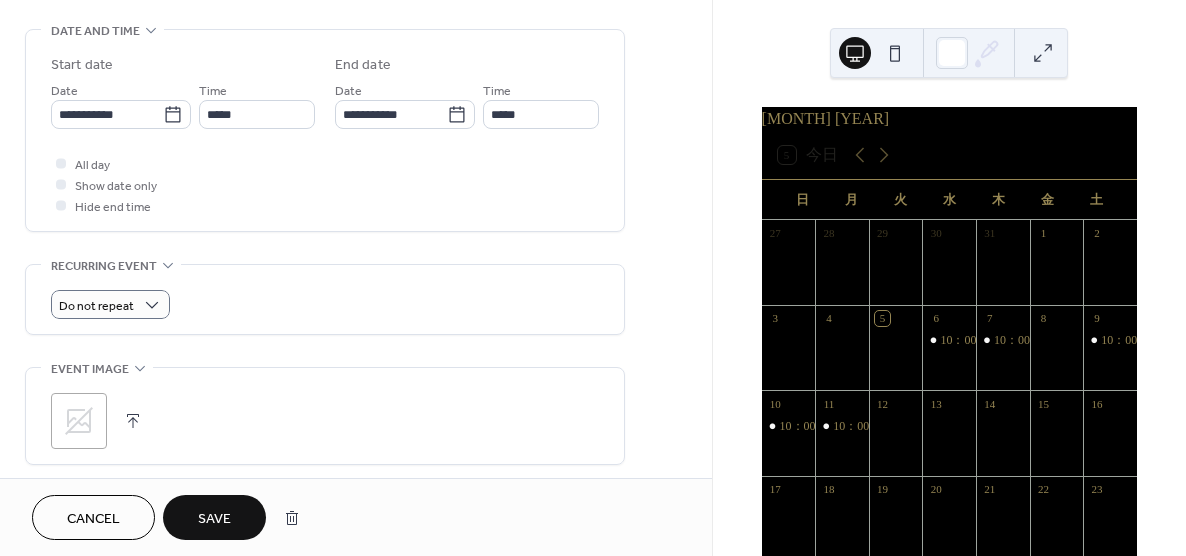scroll, scrollTop: 623, scrollLeft: 0, axis: vertical 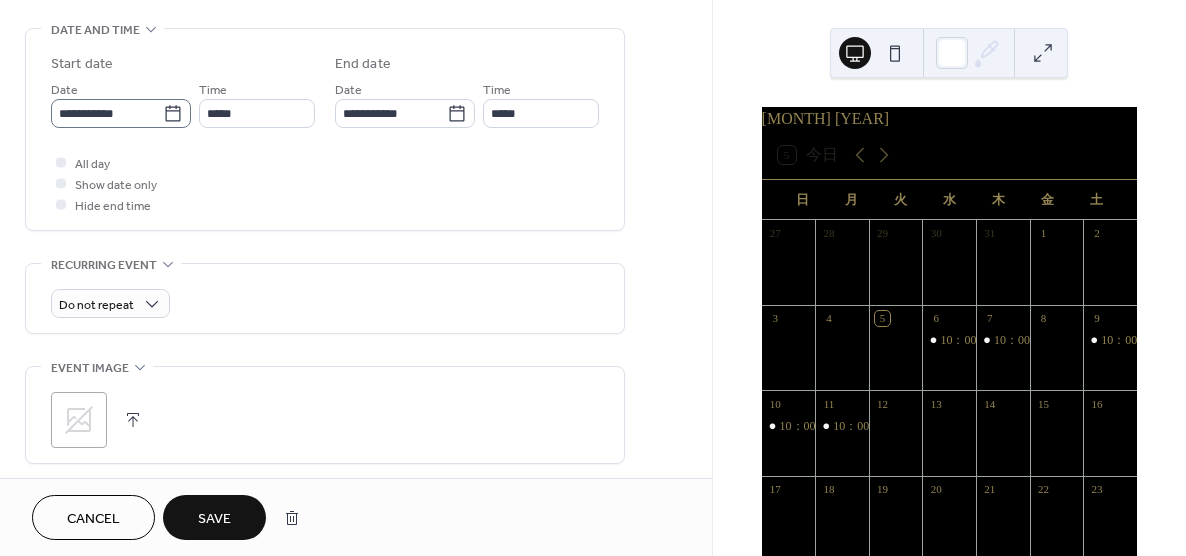 type on "**********" 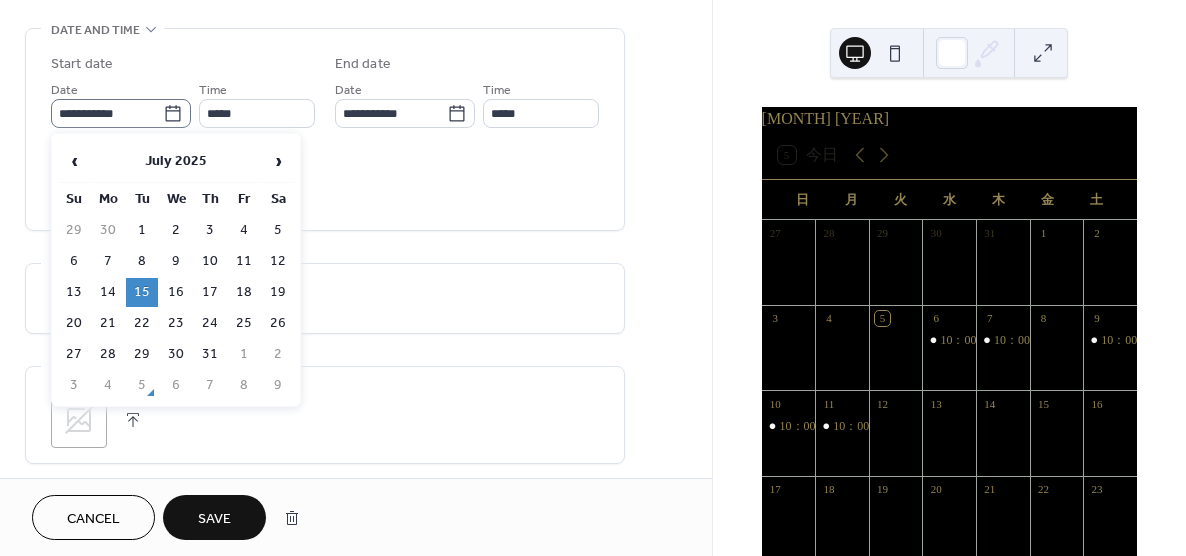 click 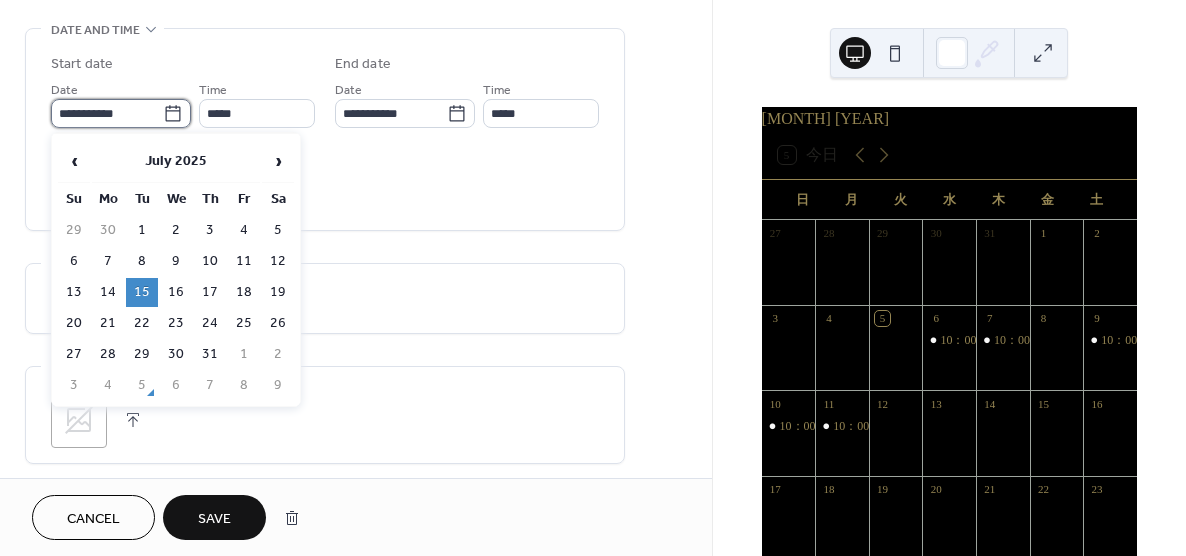 click on "**********" at bounding box center (107, 113) 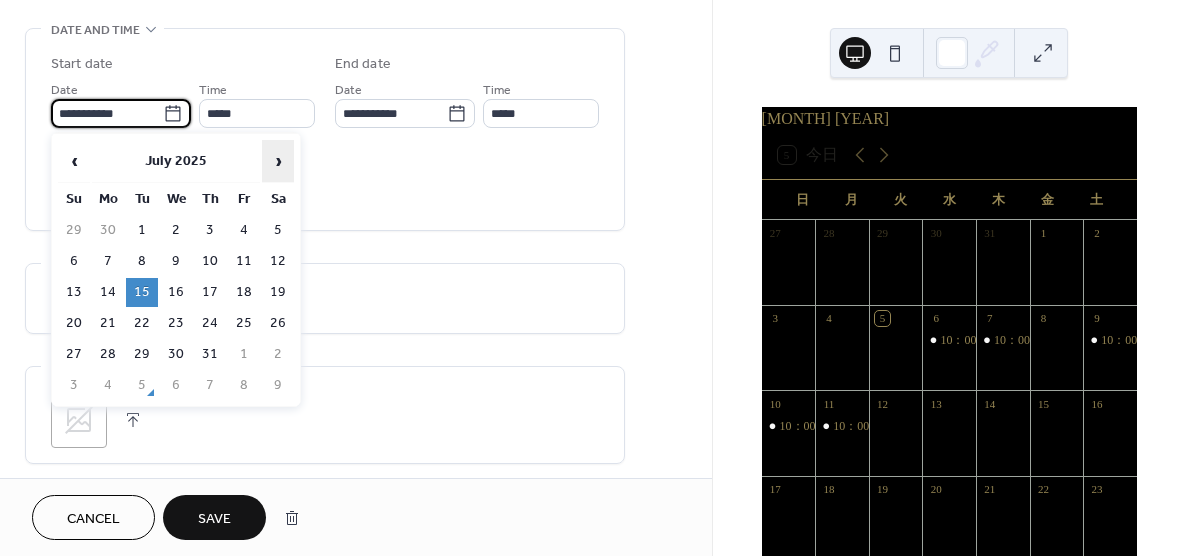 click on "›" at bounding box center [278, 161] 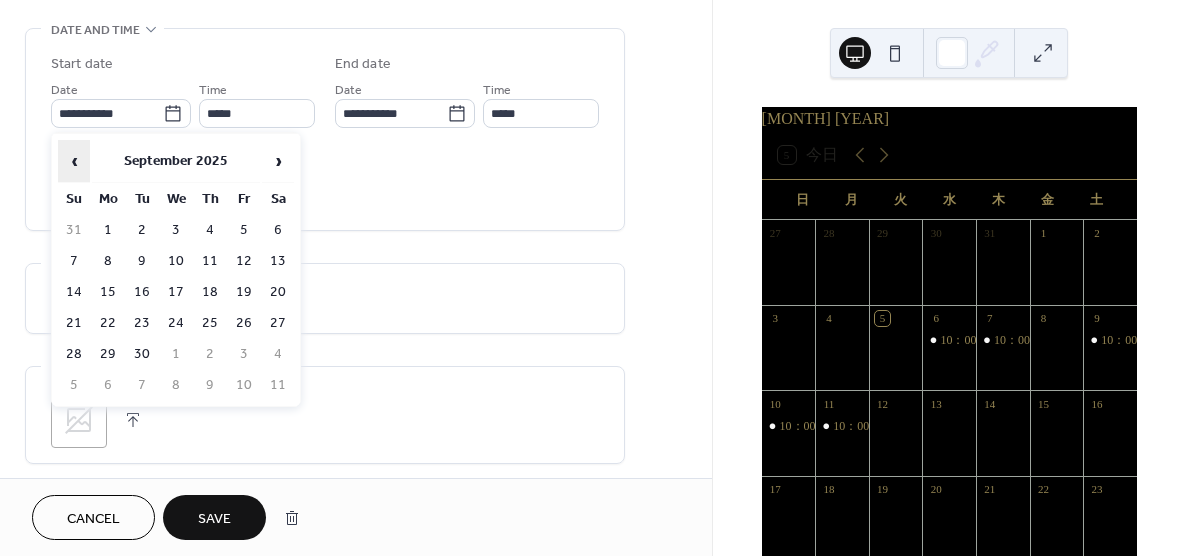 click on "‹" at bounding box center [74, 161] 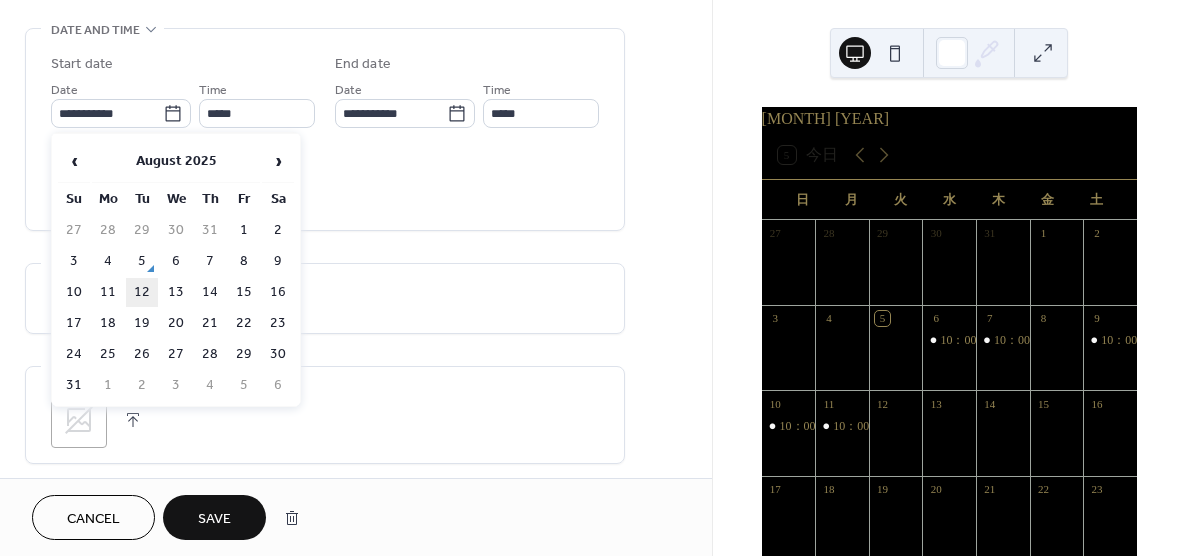 click on "12" at bounding box center [142, 292] 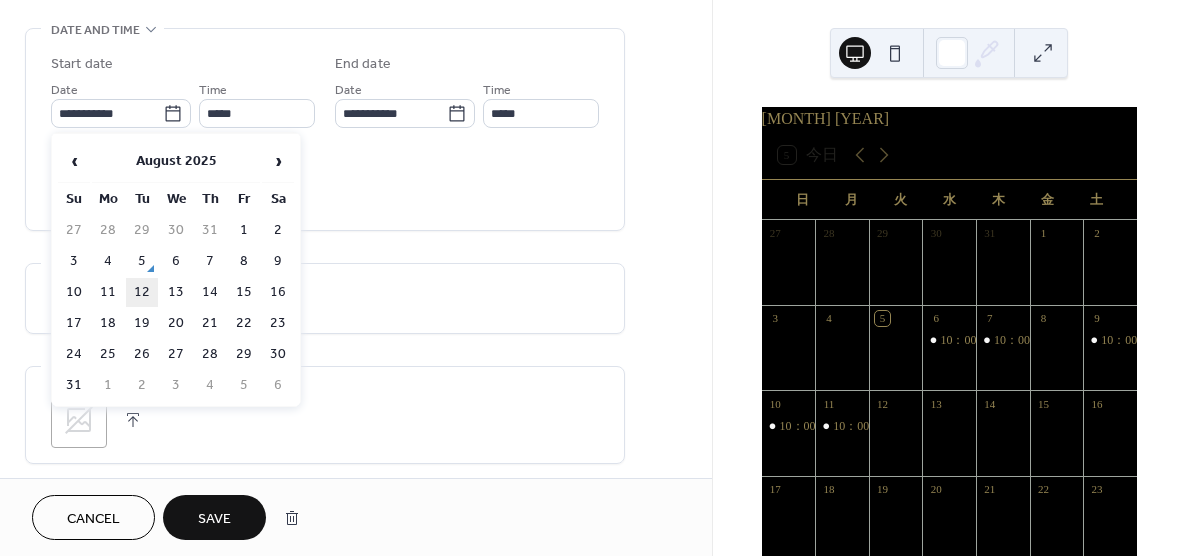 type on "**********" 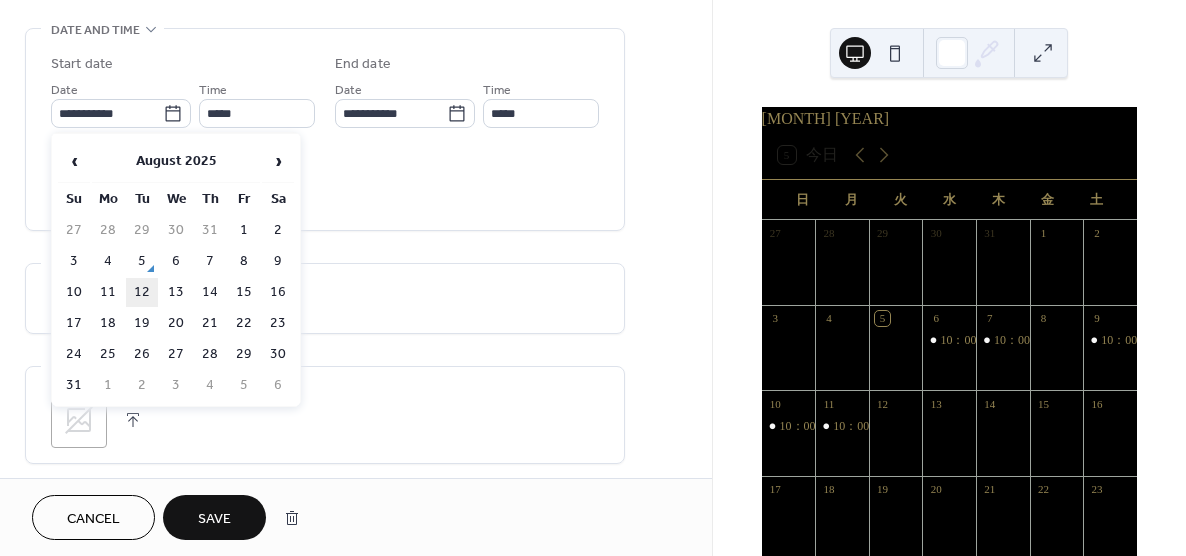 type on "**********" 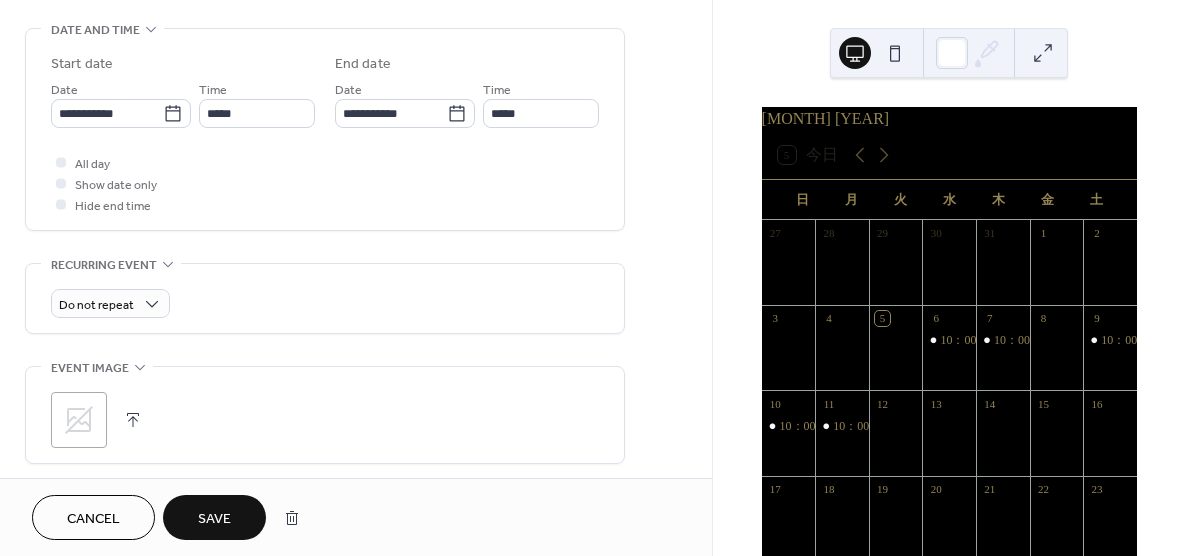 click on "Save" at bounding box center [214, 519] 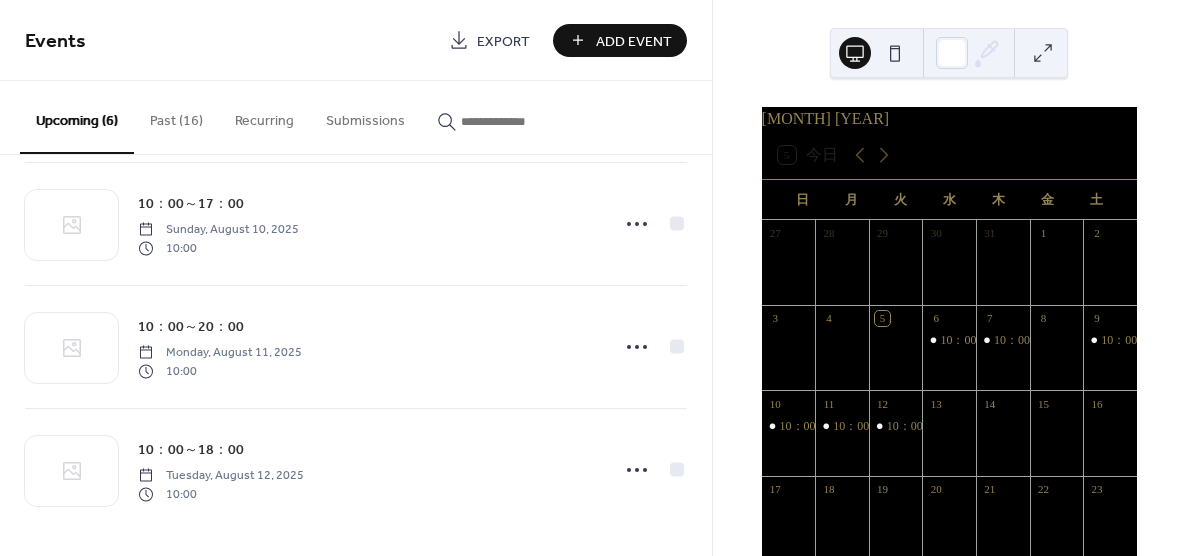 scroll, scrollTop: 396, scrollLeft: 0, axis: vertical 